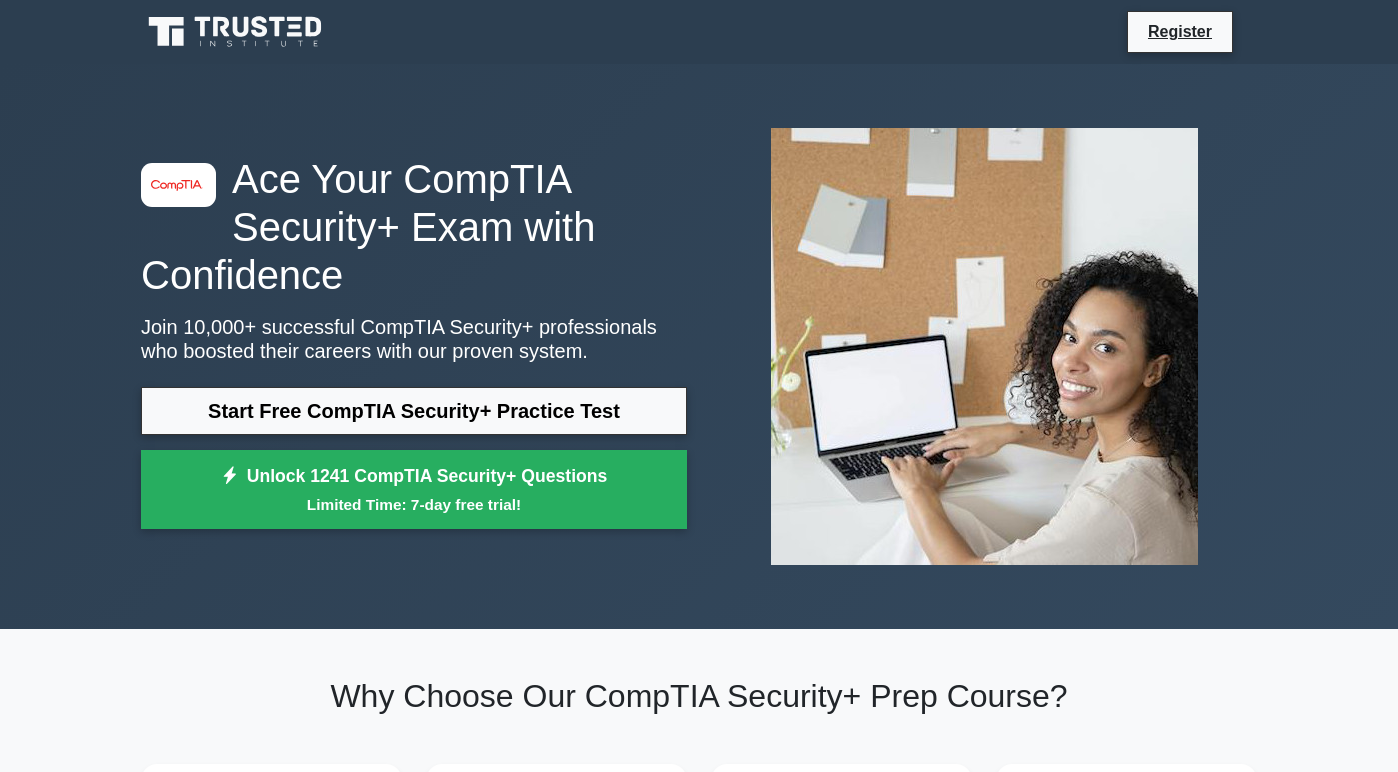 scroll, scrollTop: 0, scrollLeft: 0, axis: both 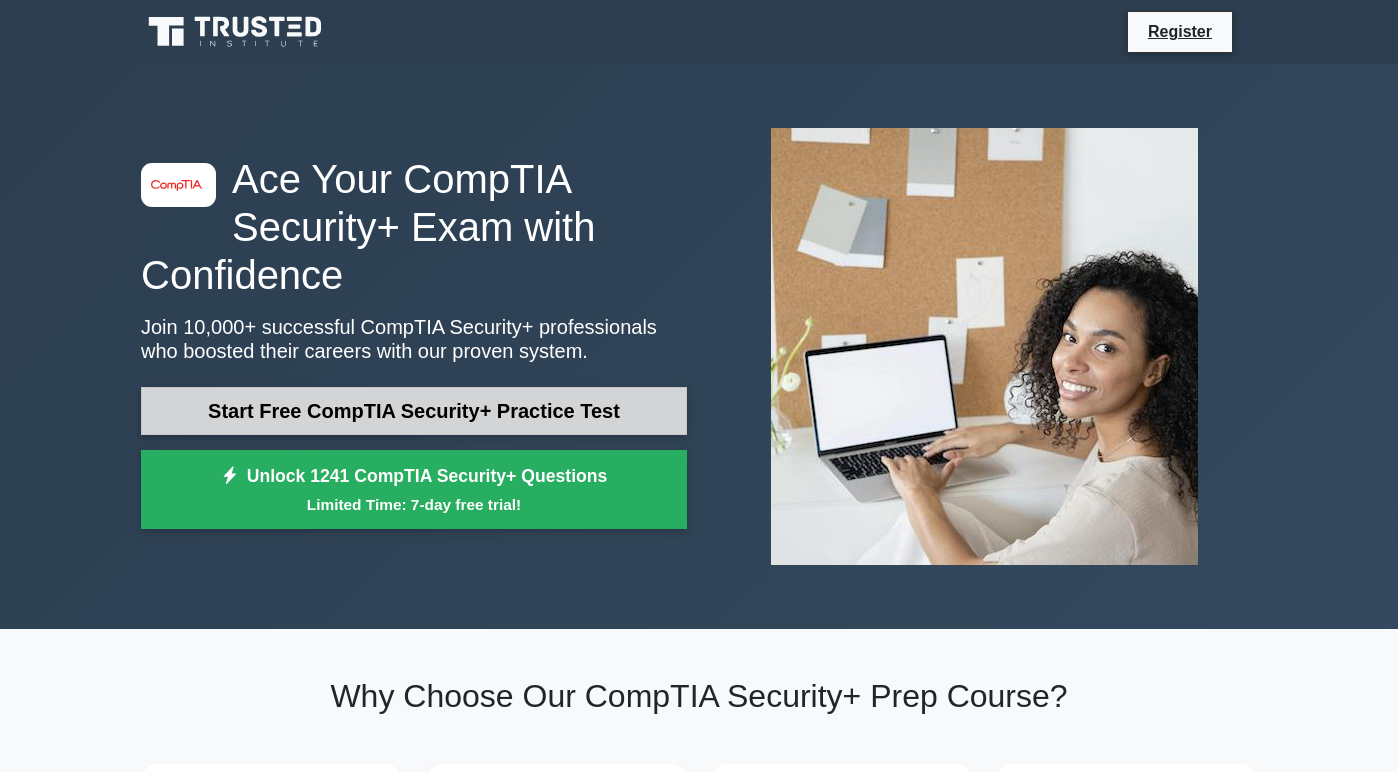 click on "Start Free CompTIA Security+ Practice Test" at bounding box center [414, 411] 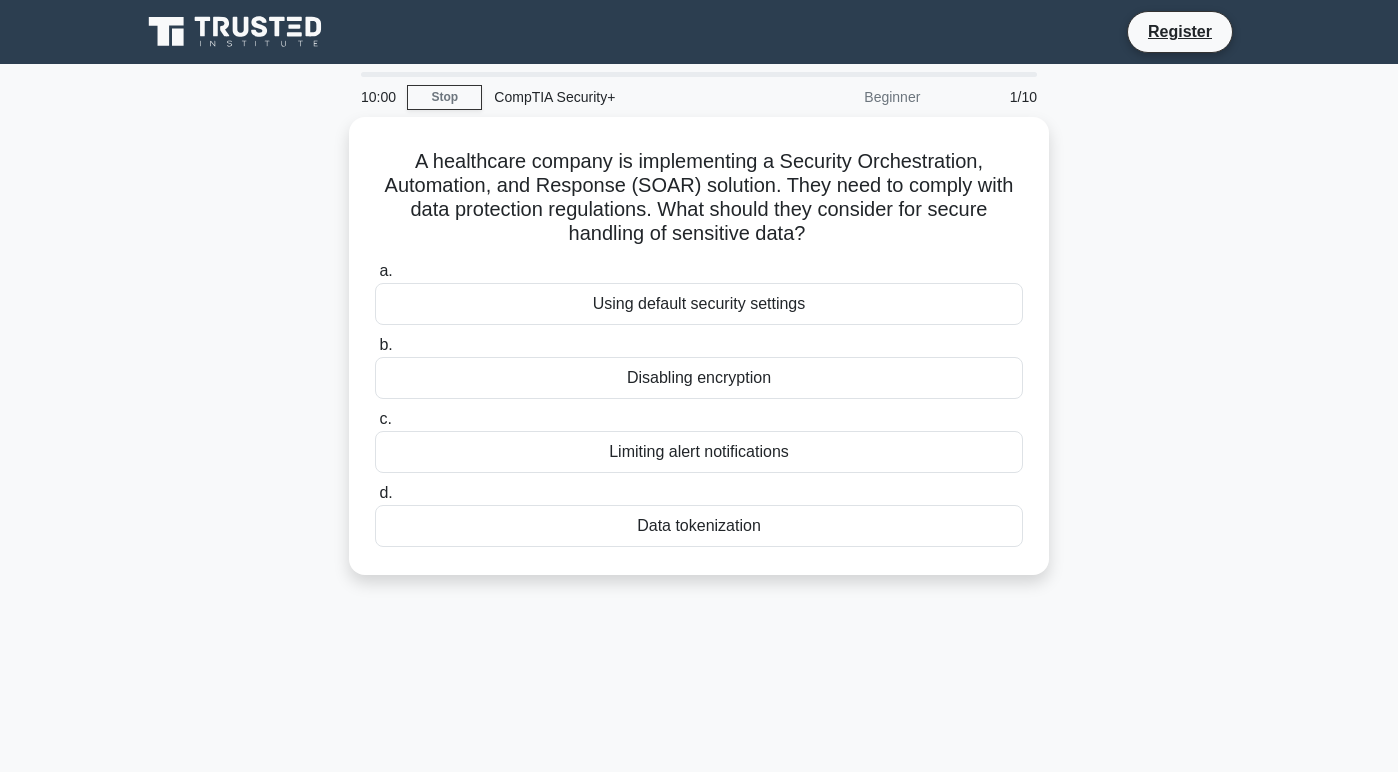 scroll, scrollTop: 0, scrollLeft: 0, axis: both 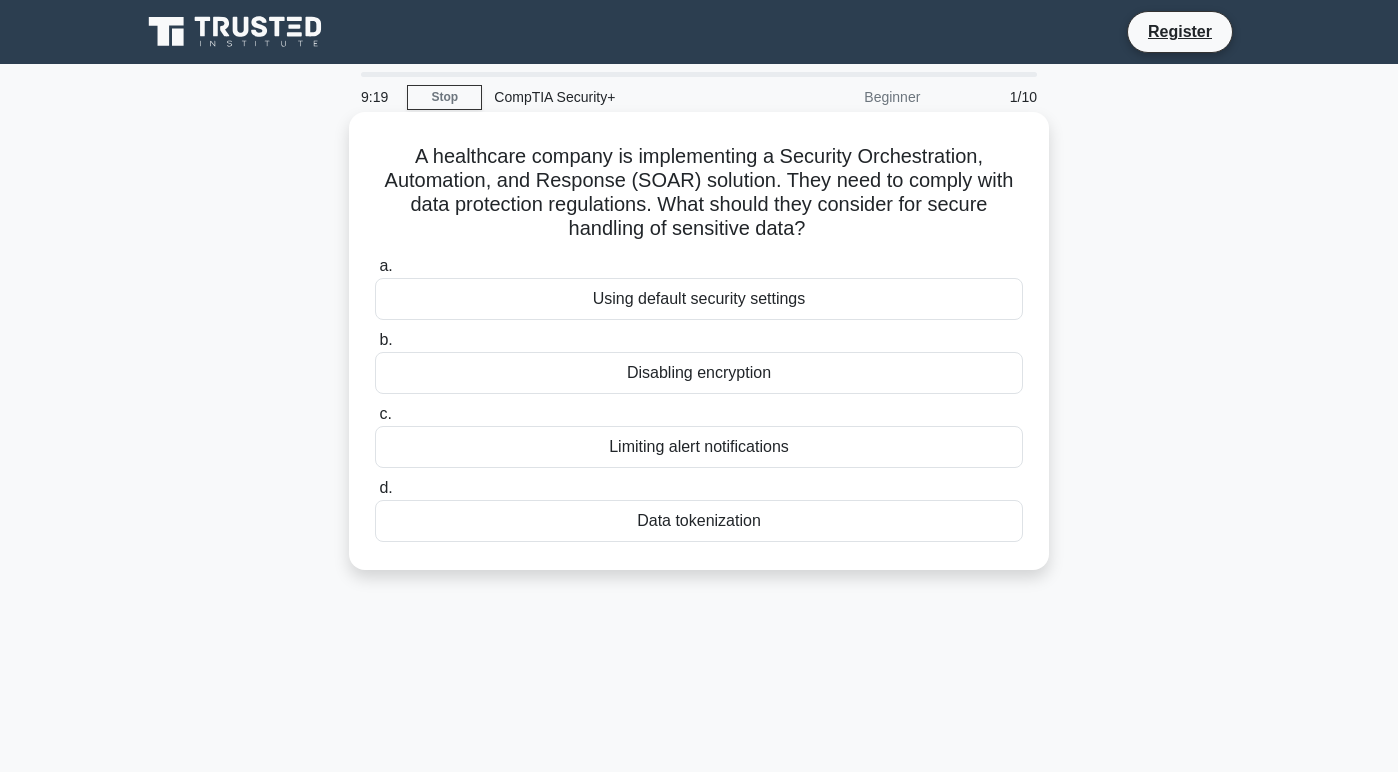 click on "Data tokenization" at bounding box center (699, 521) 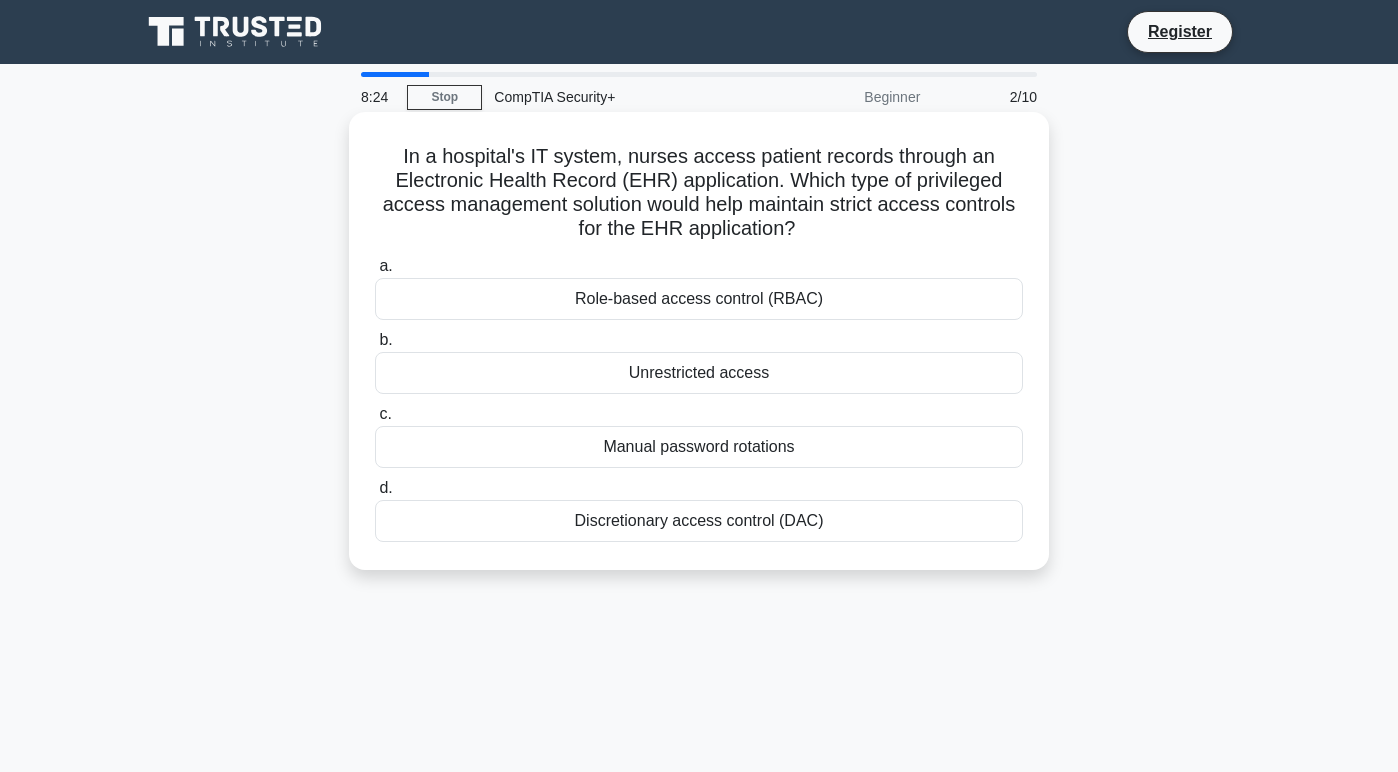 click on "Discretionary access control (DAC)" at bounding box center (699, 521) 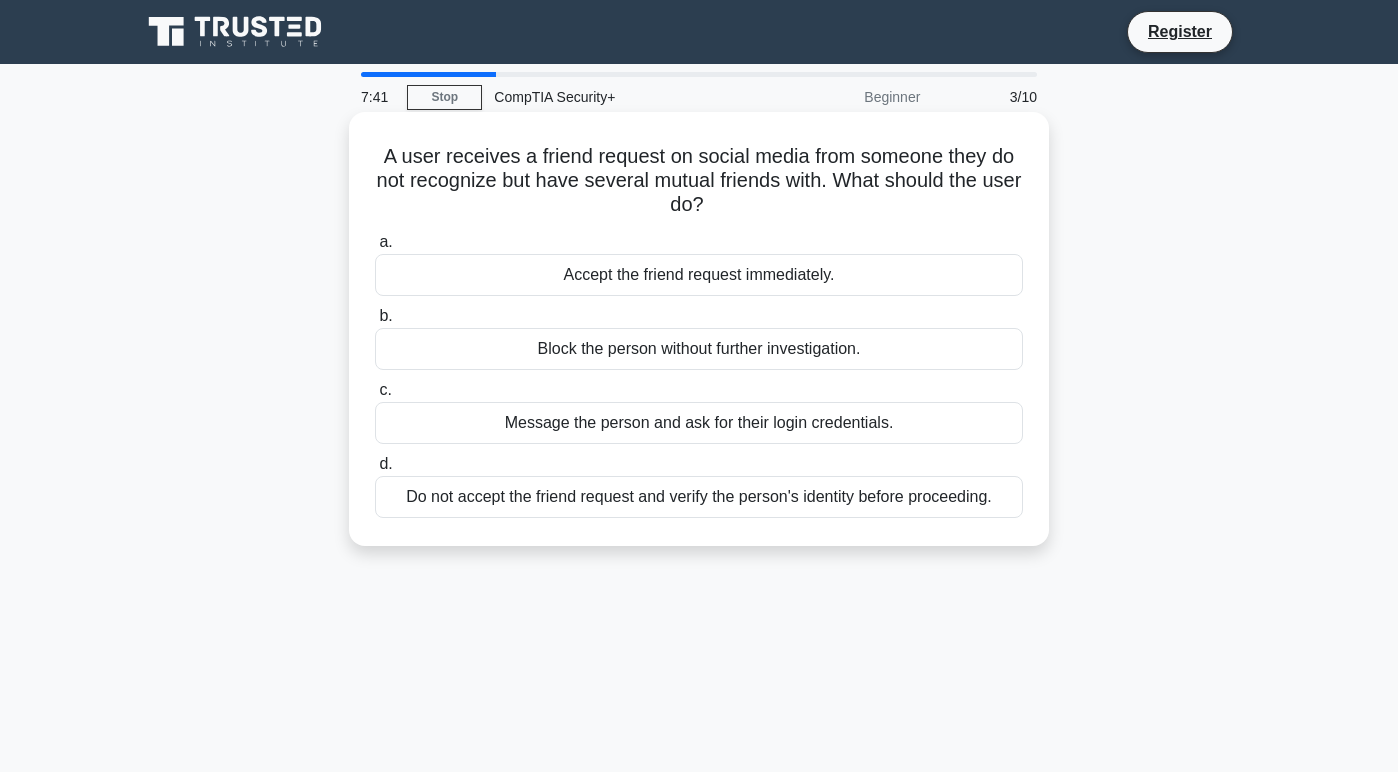 click on "Do not accept the friend request and verify the person's identity before proceeding." at bounding box center [699, 497] 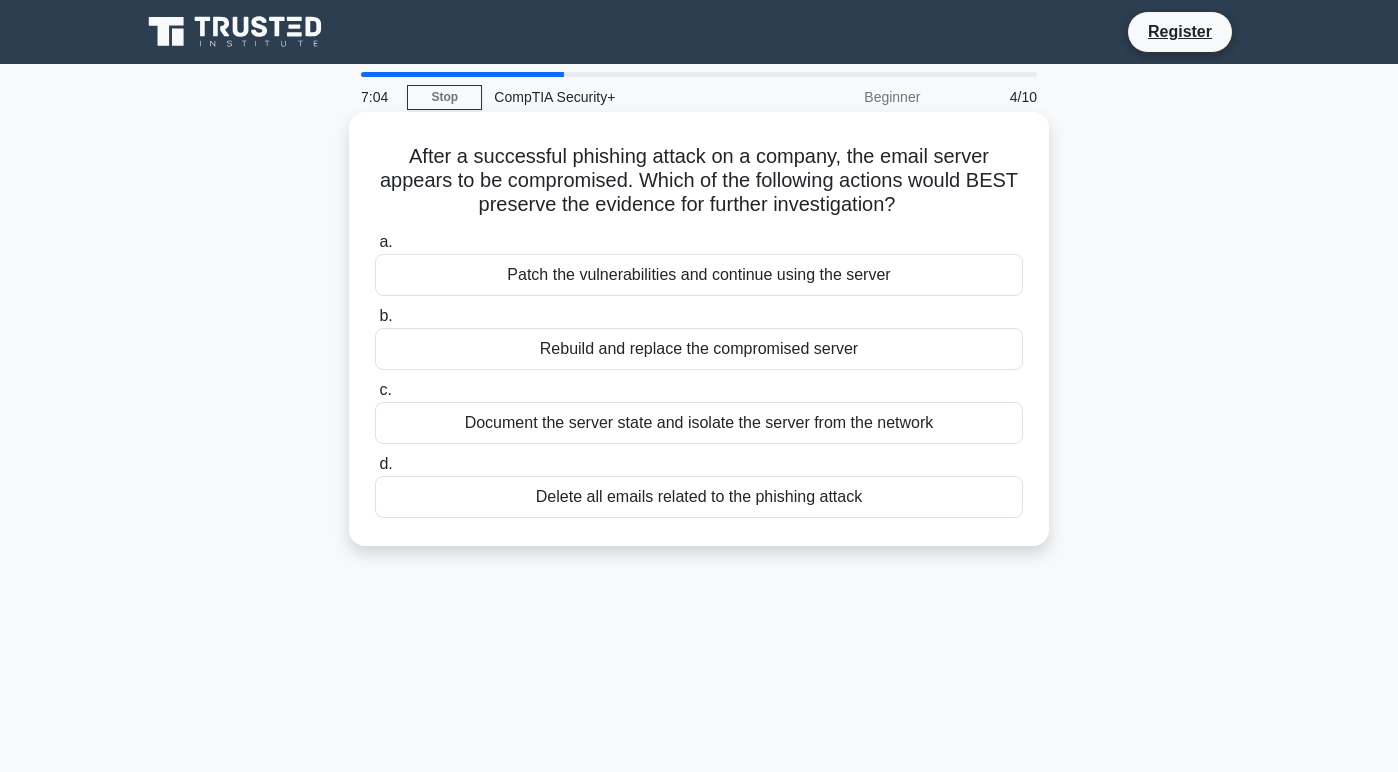 click on "Document the server state and isolate the server from the network" at bounding box center (699, 423) 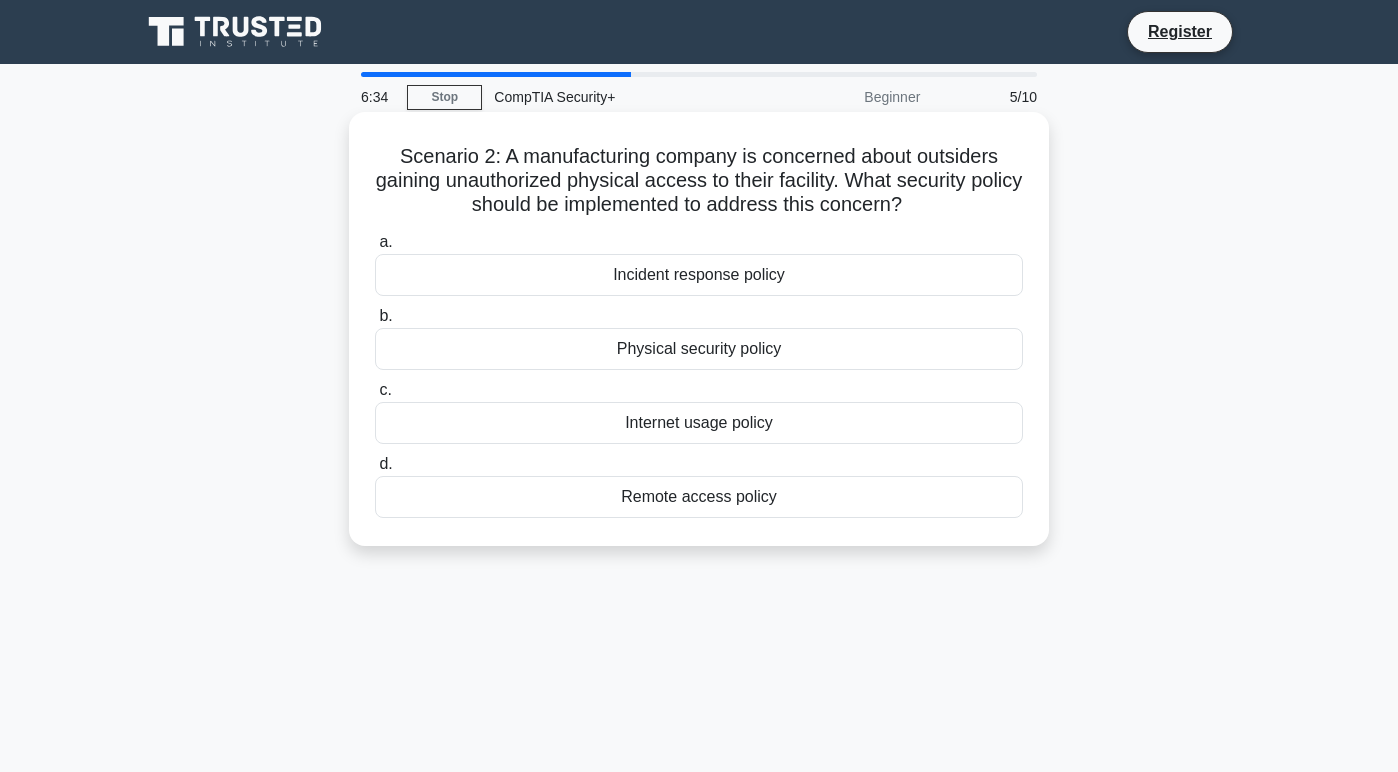 click on "Physical security policy" at bounding box center (699, 349) 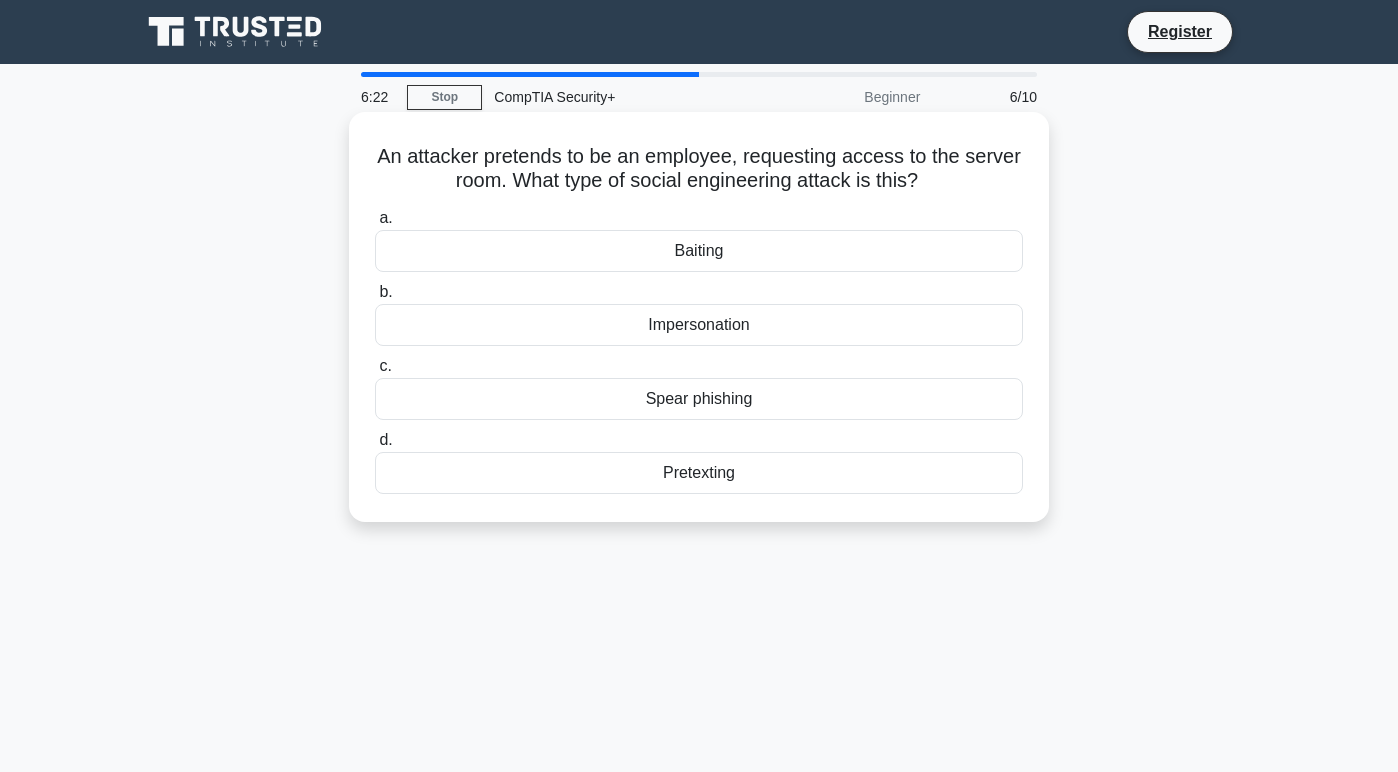 click on "Impersonation" at bounding box center [699, 325] 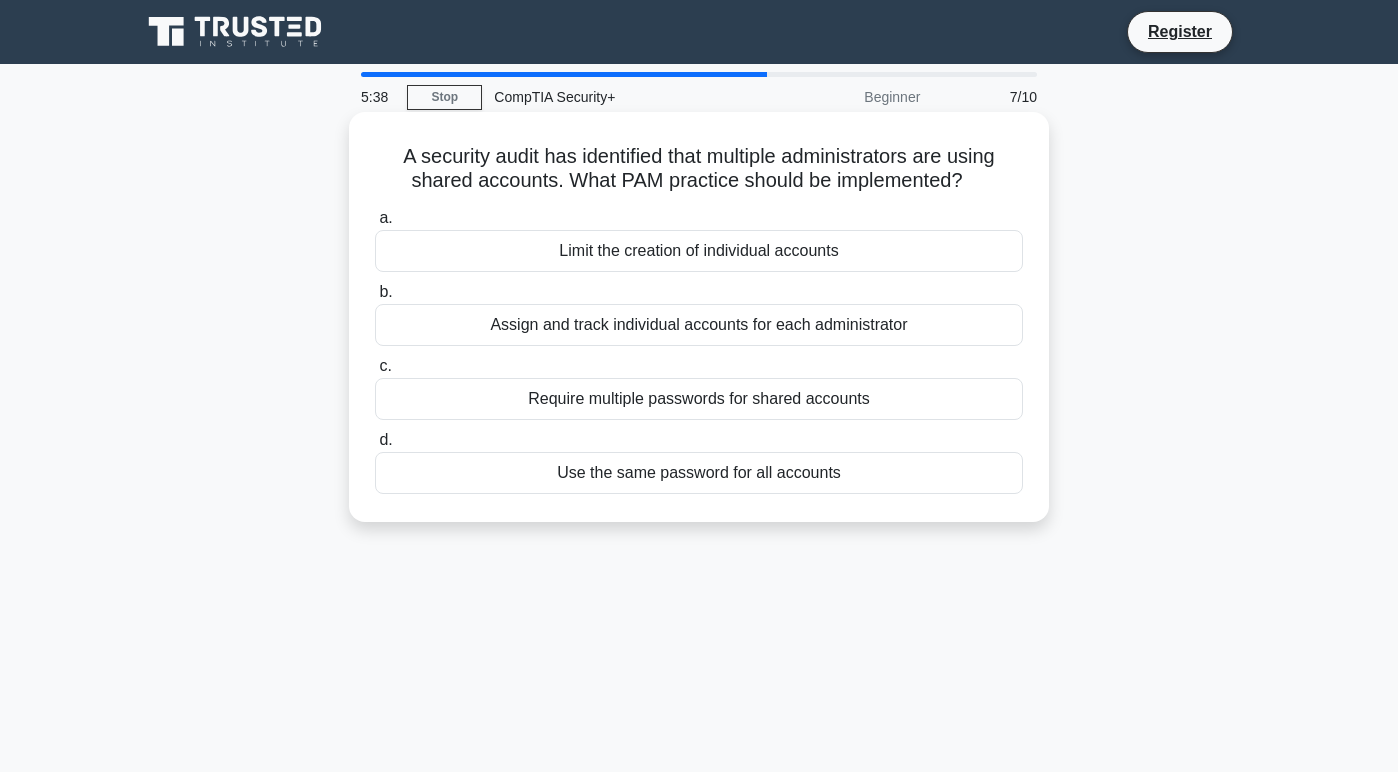 click on "Assign and track individual accounts for each administrator" at bounding box center [699, 325] 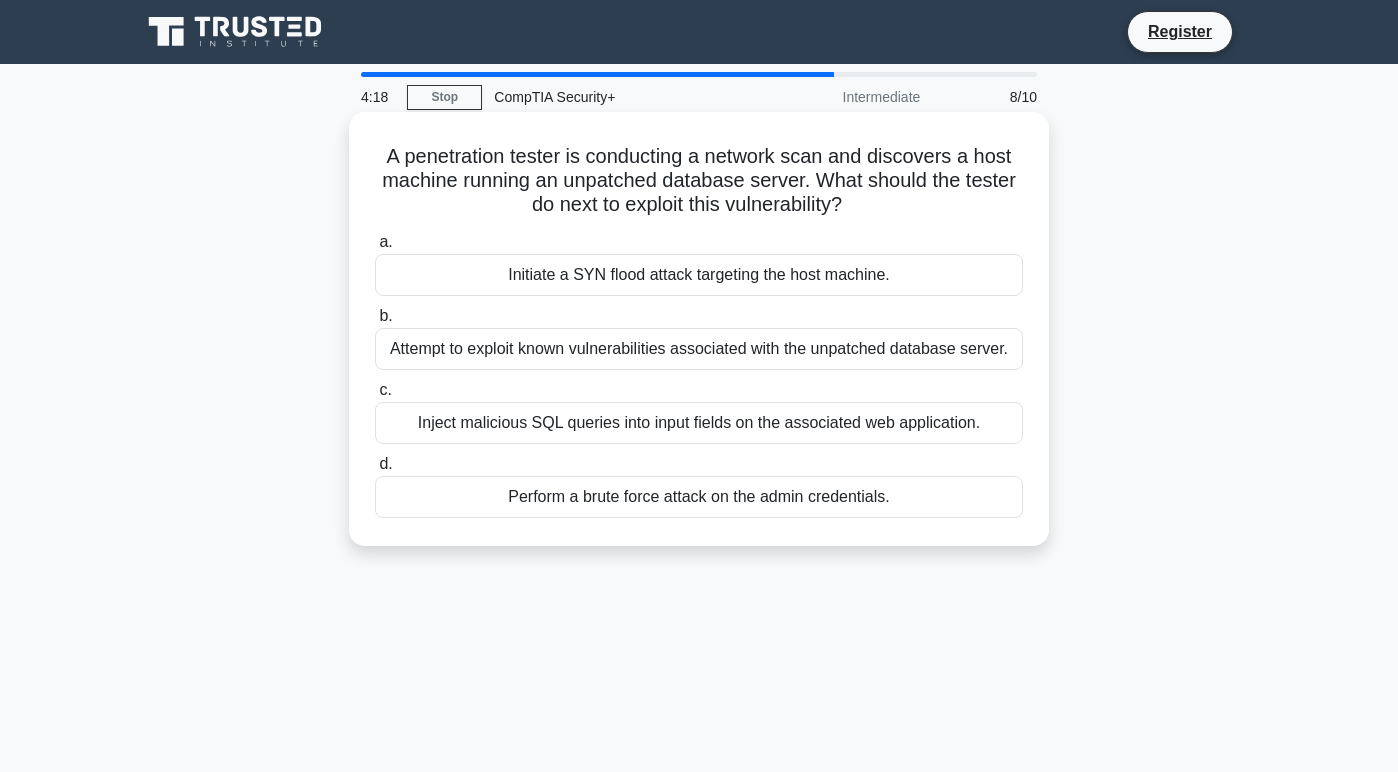 click on "Initiate a SYN flood attack targeting the host machine." at bounding box center [699, 275] 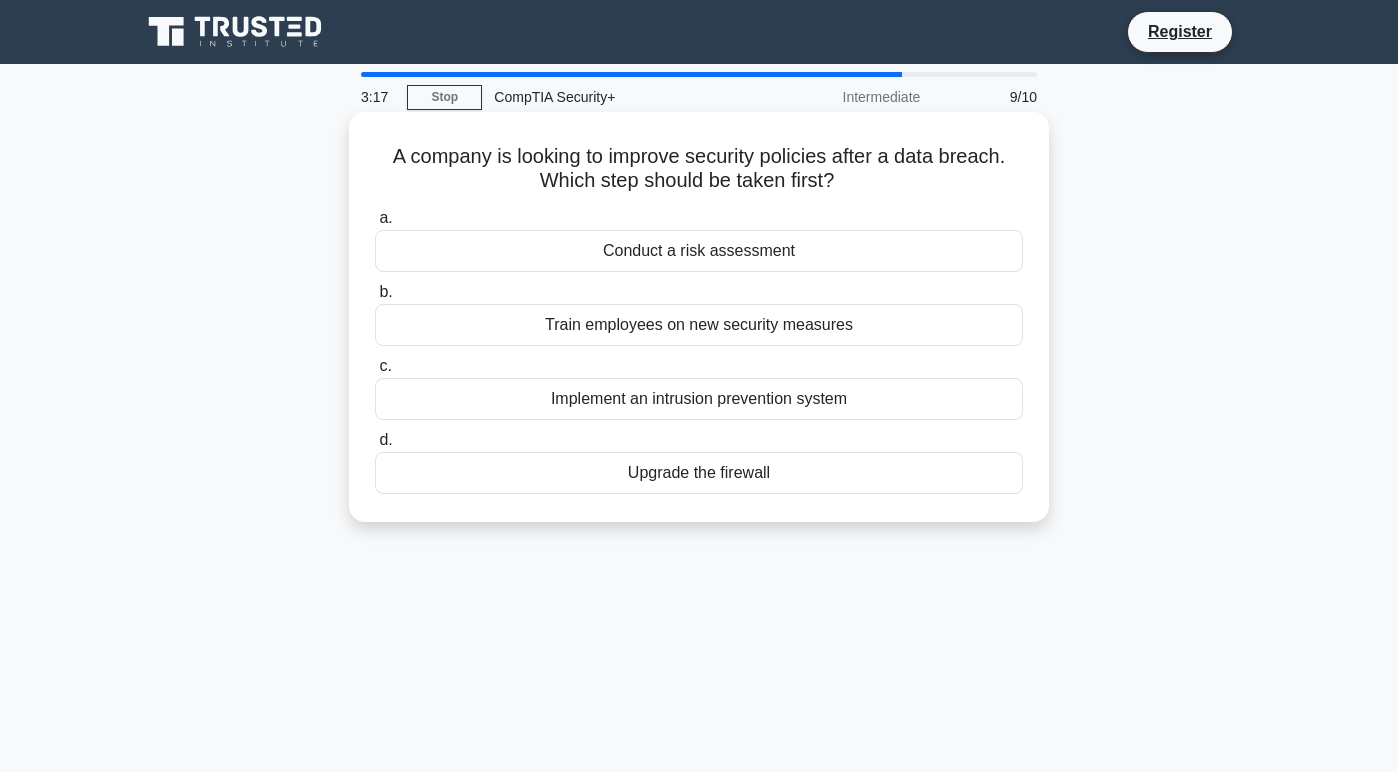 click on "Upgrade the firewall" at bounding box center (699, 473) 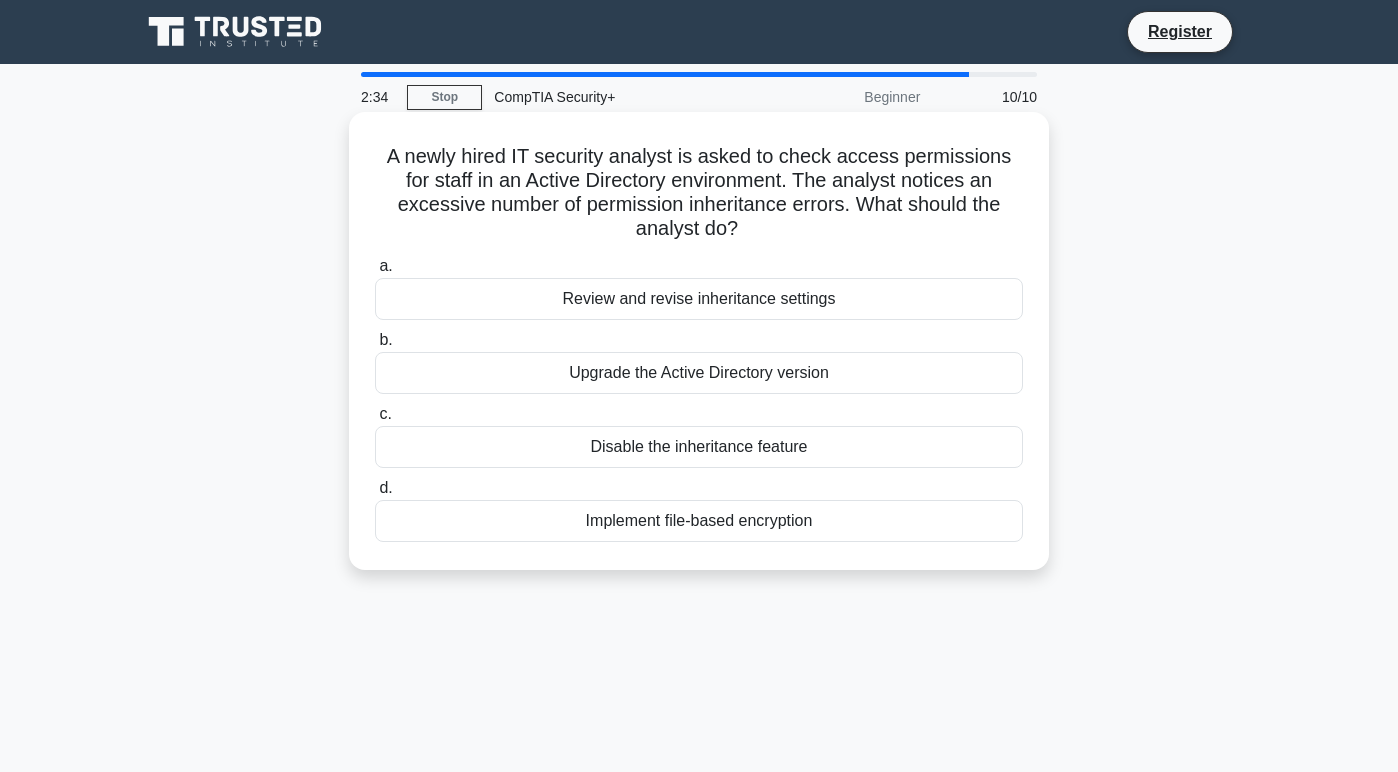 click on "Review and revise inheritance settings" at bounding box center [699, 299] 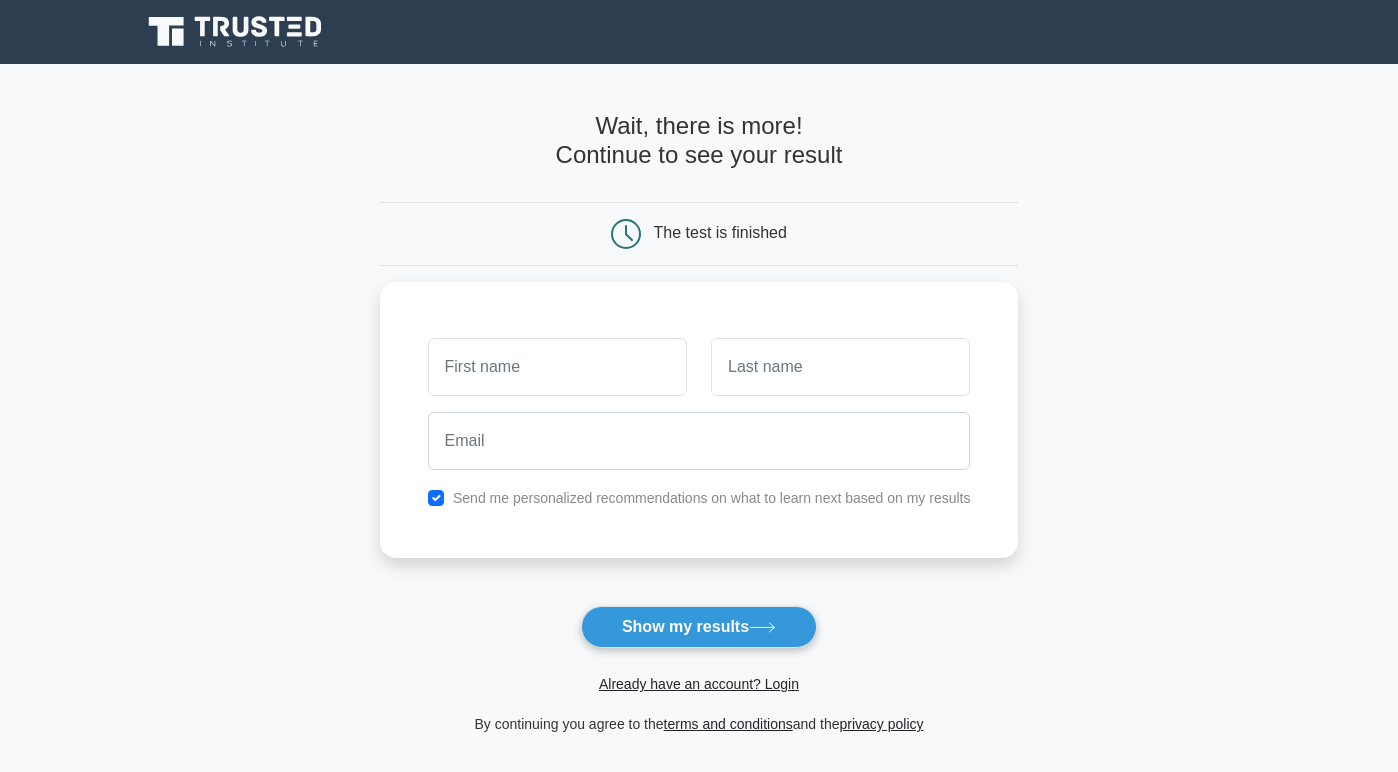 scroll, scrollTop: 0, scrollLeft: 0, axis: both 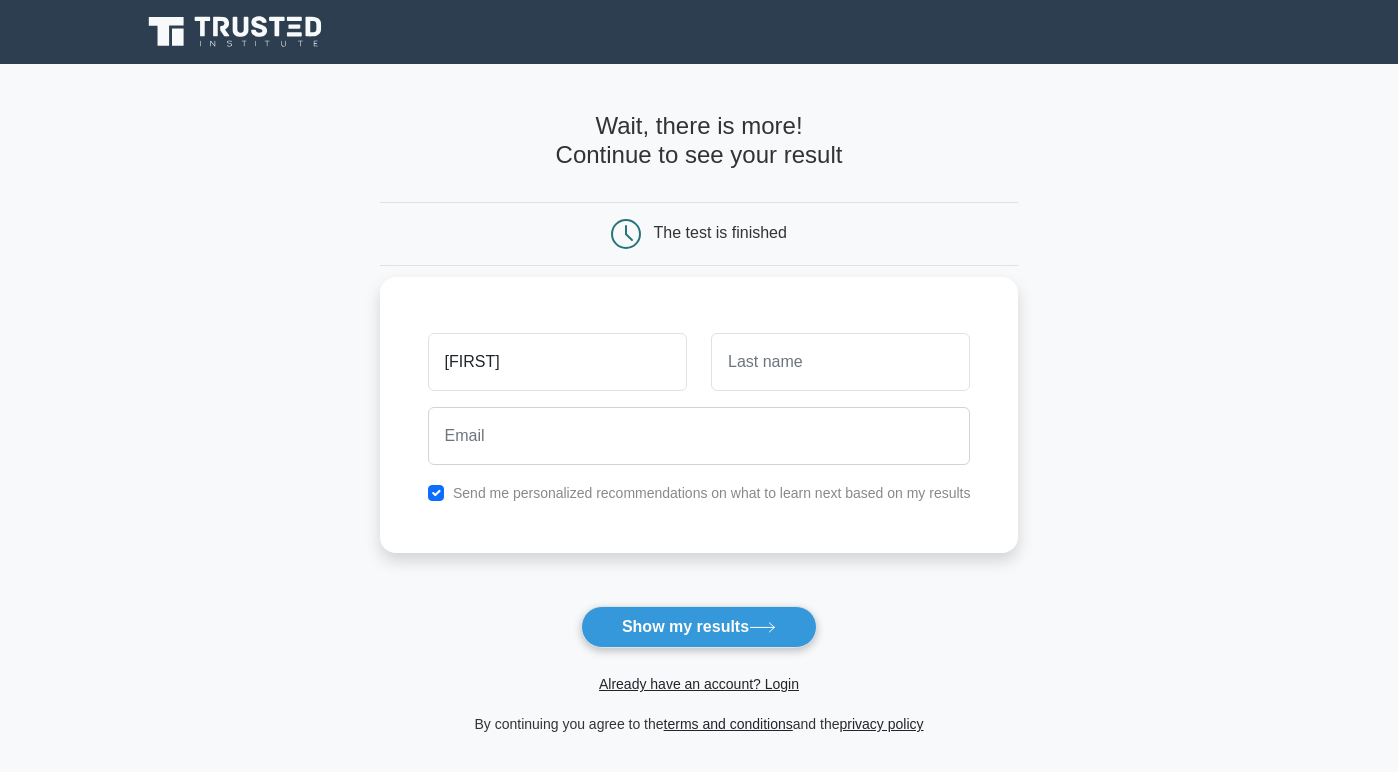 type on "desmond" 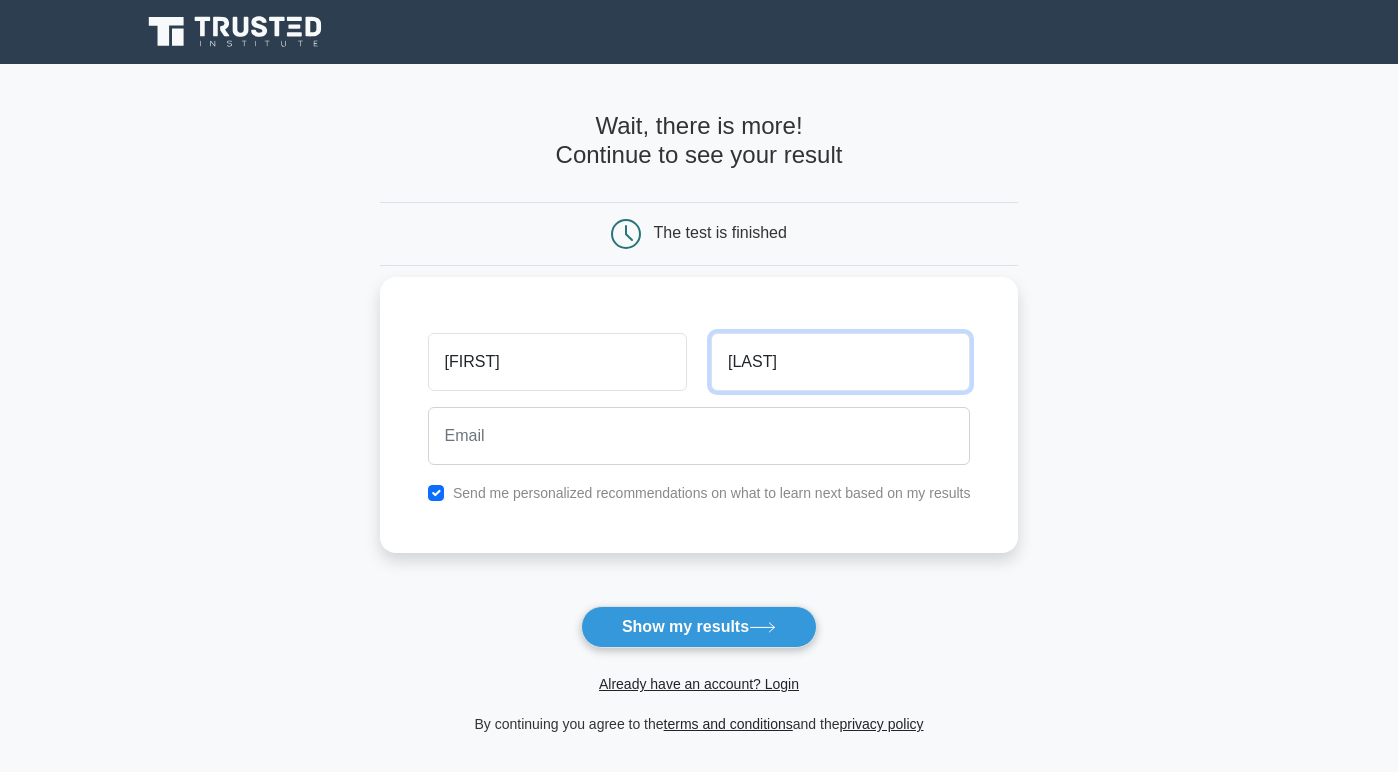 type on "bowie" 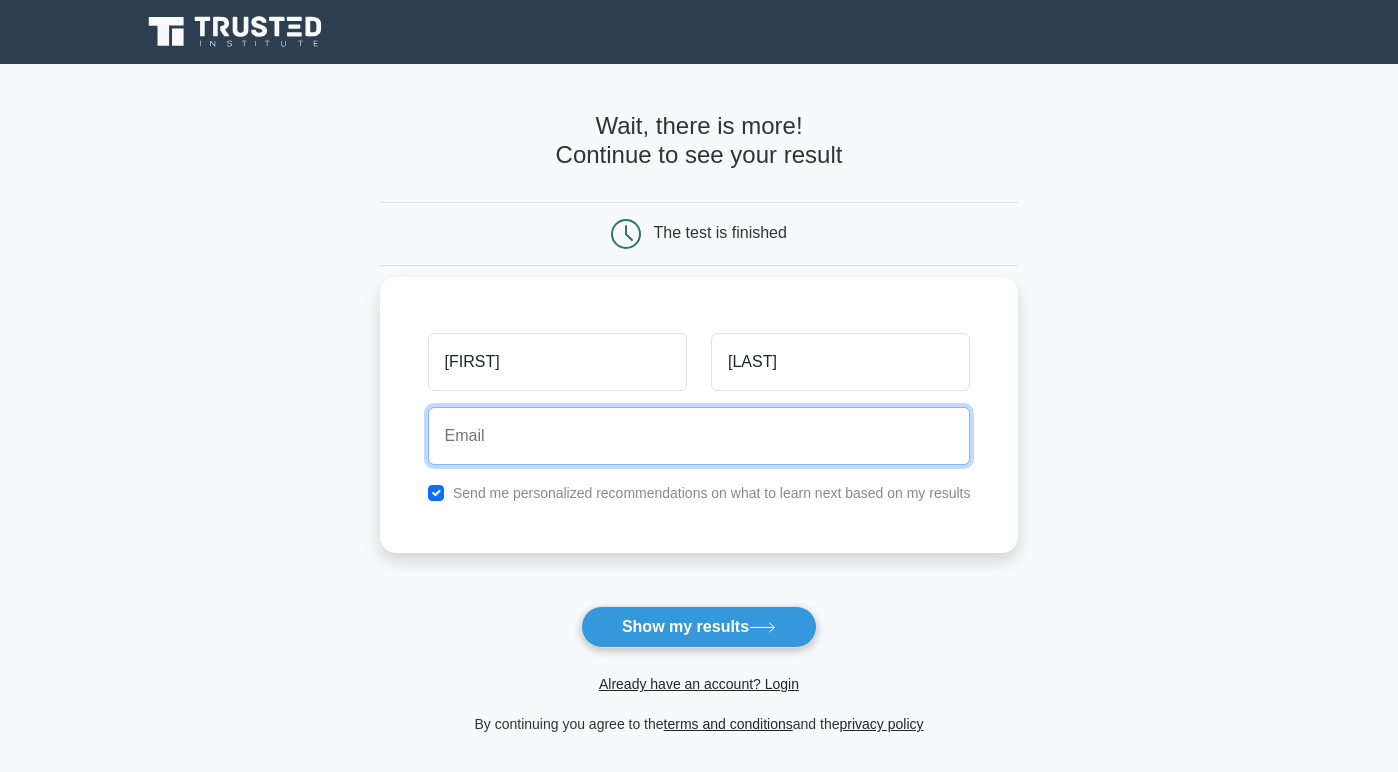 type on "dejbowie@gmail.com" 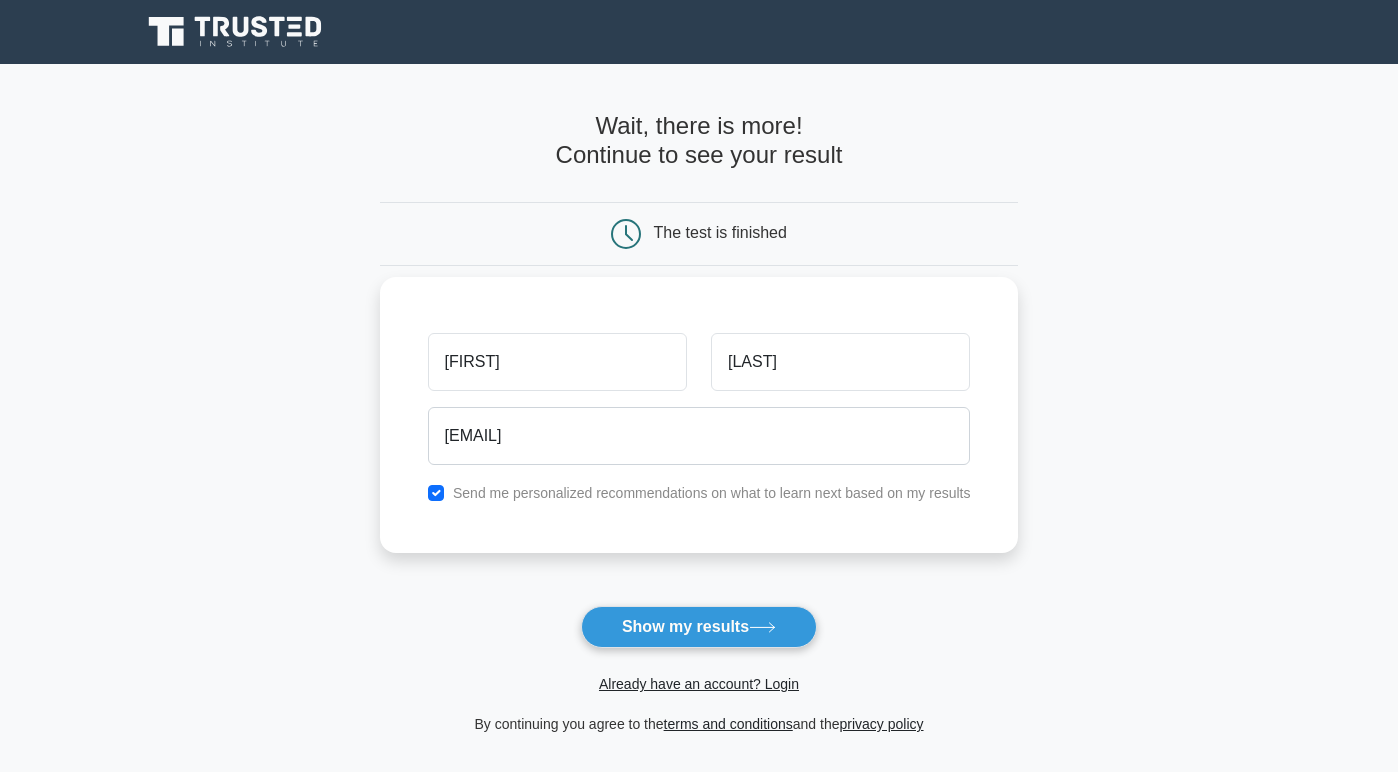 click on "Send me personalized recommendations on what to learn next based on my results" at bounding box center [699, 493] 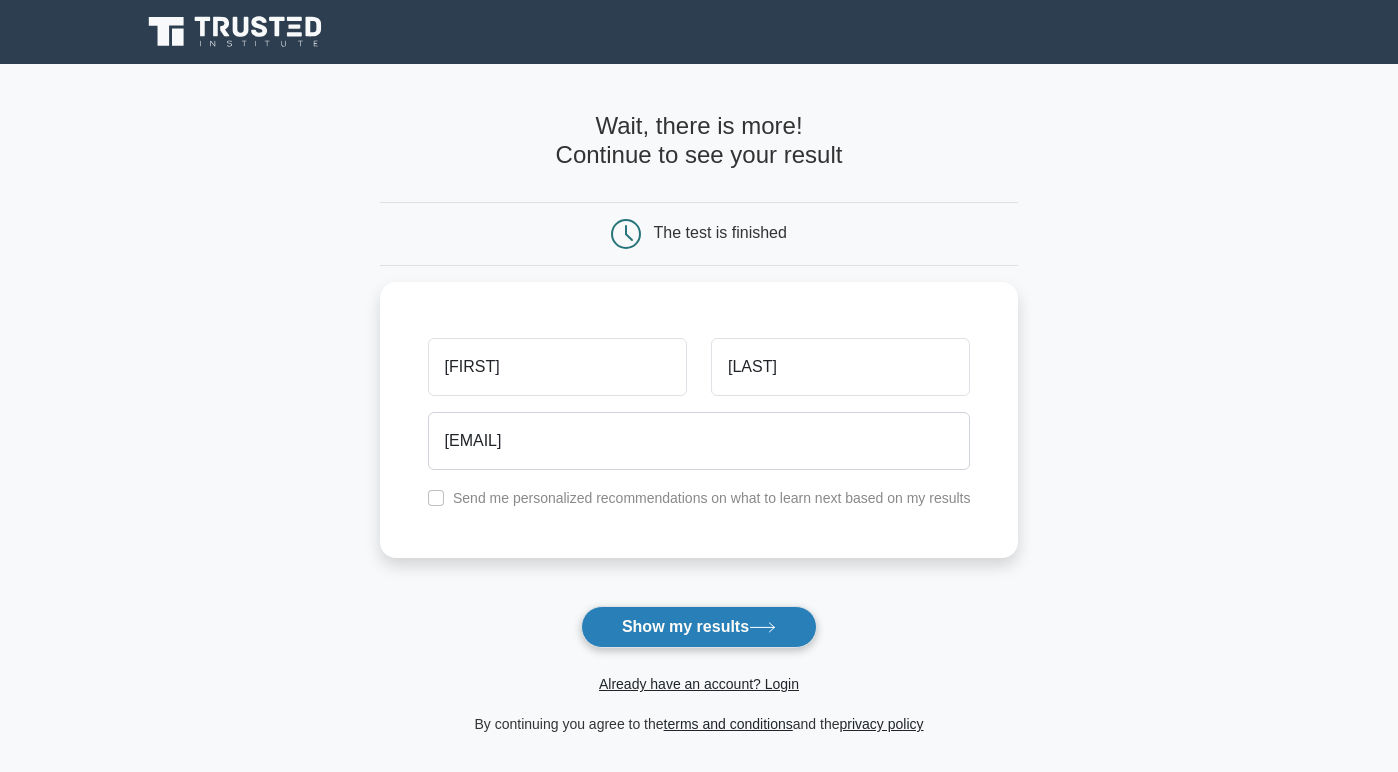click on "Show my results" at bounding box center [699, 627] 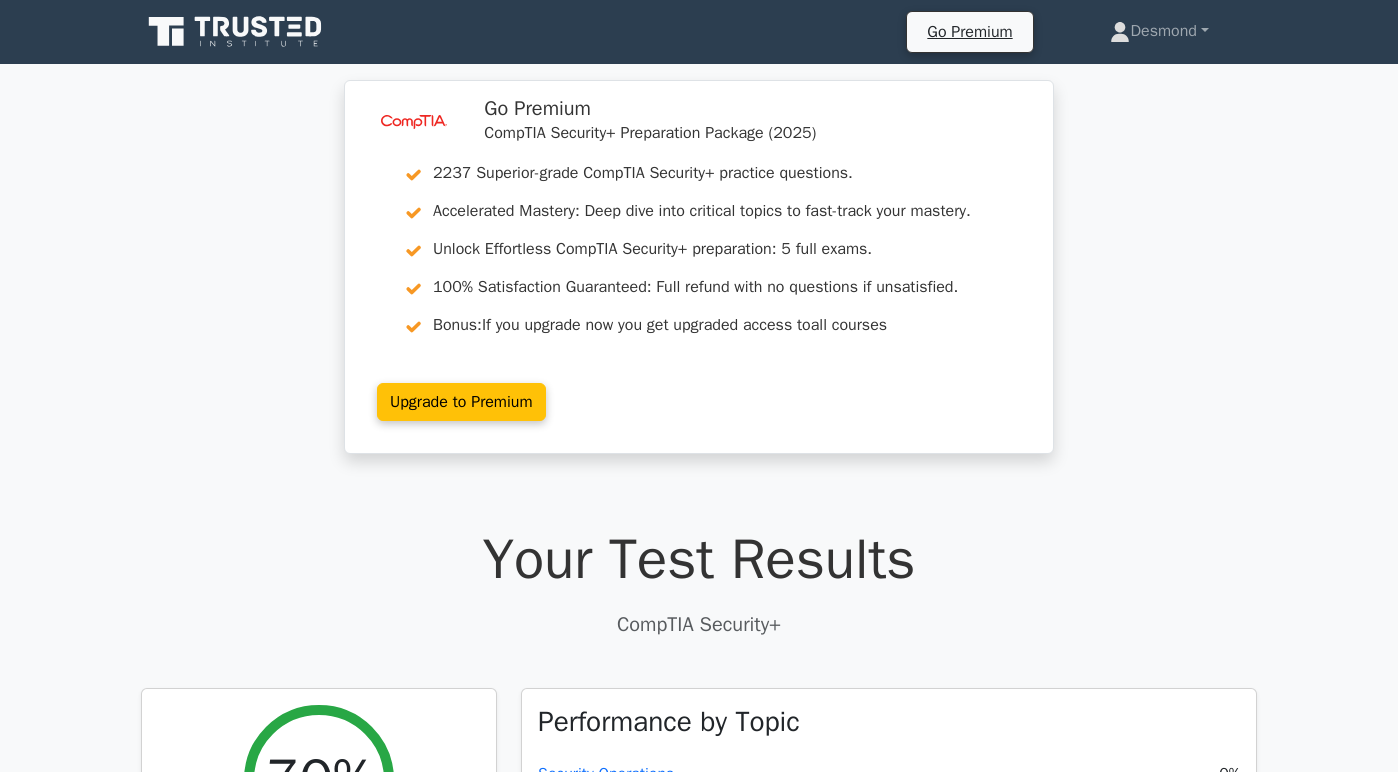 scroll, scrollTop: 0, scrollLeft: 0, axis: both 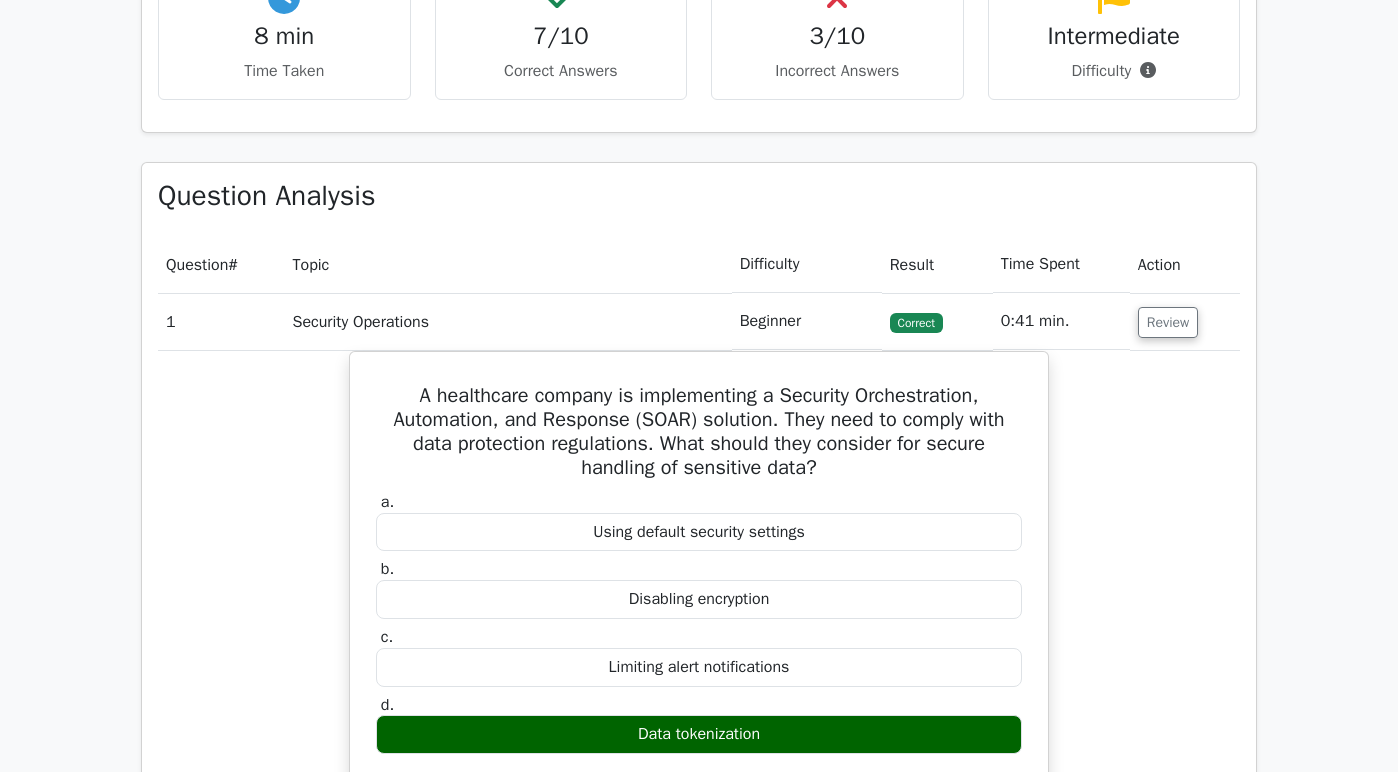 click on "Incorrect Answers" at bounding box center (837, 71) 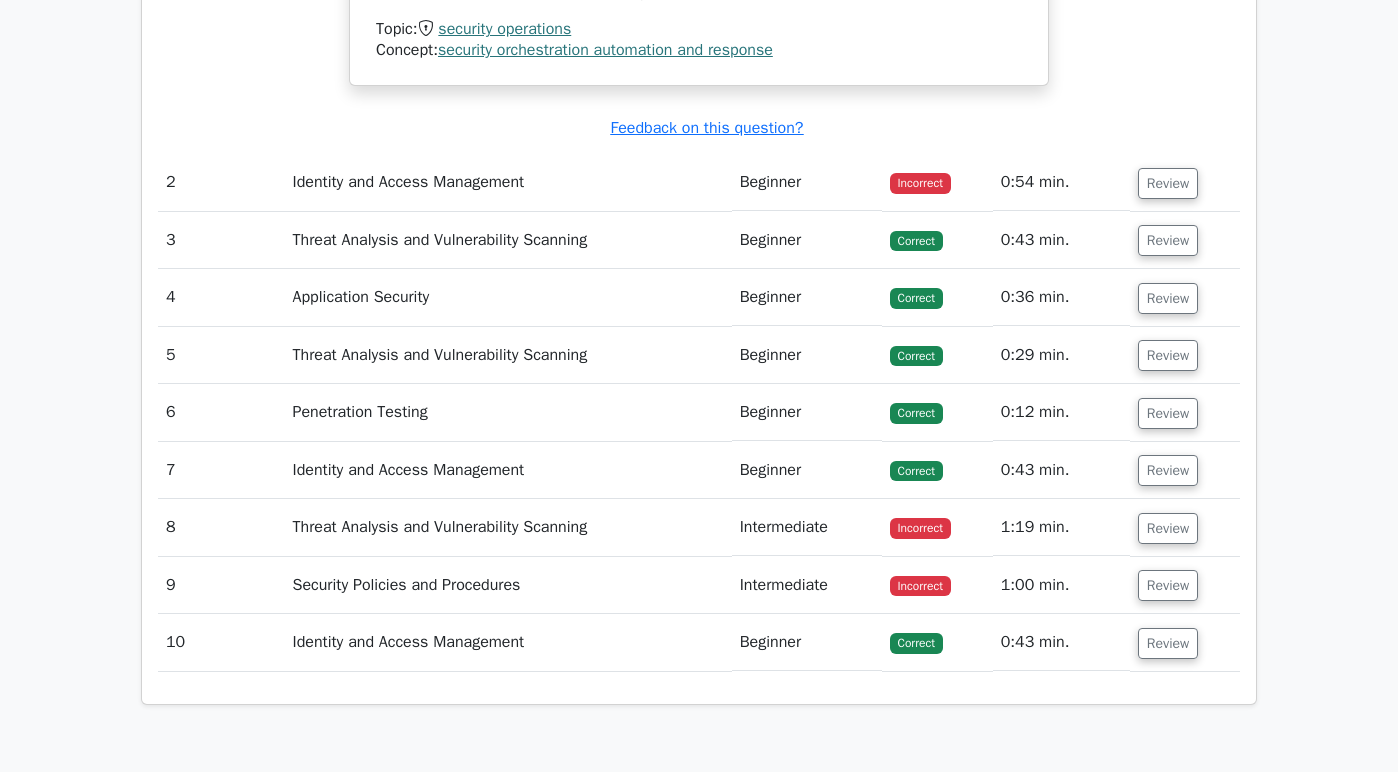 scroll, scrollTop: 2117, scrollLeft: 0, axis: vertical 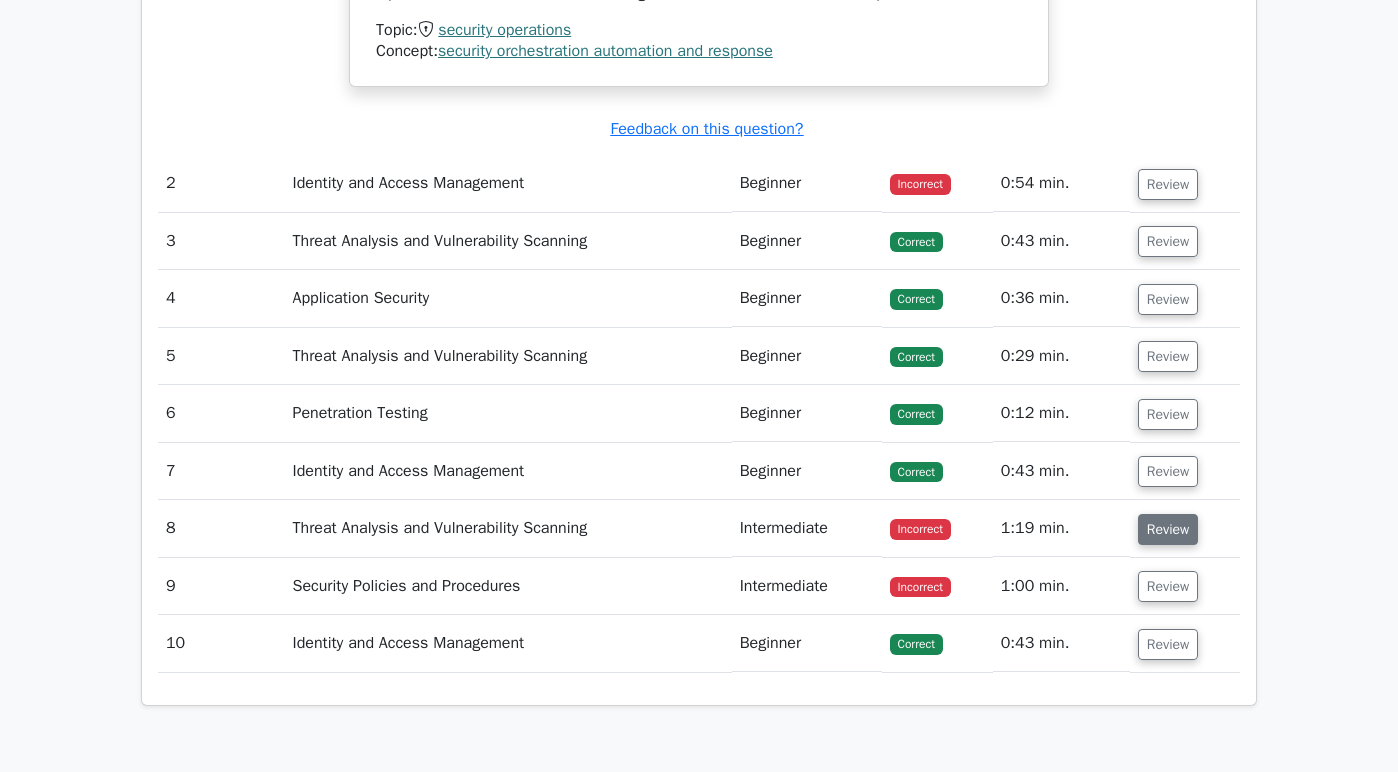 click on "Review" at bounding box center (1168, 529) 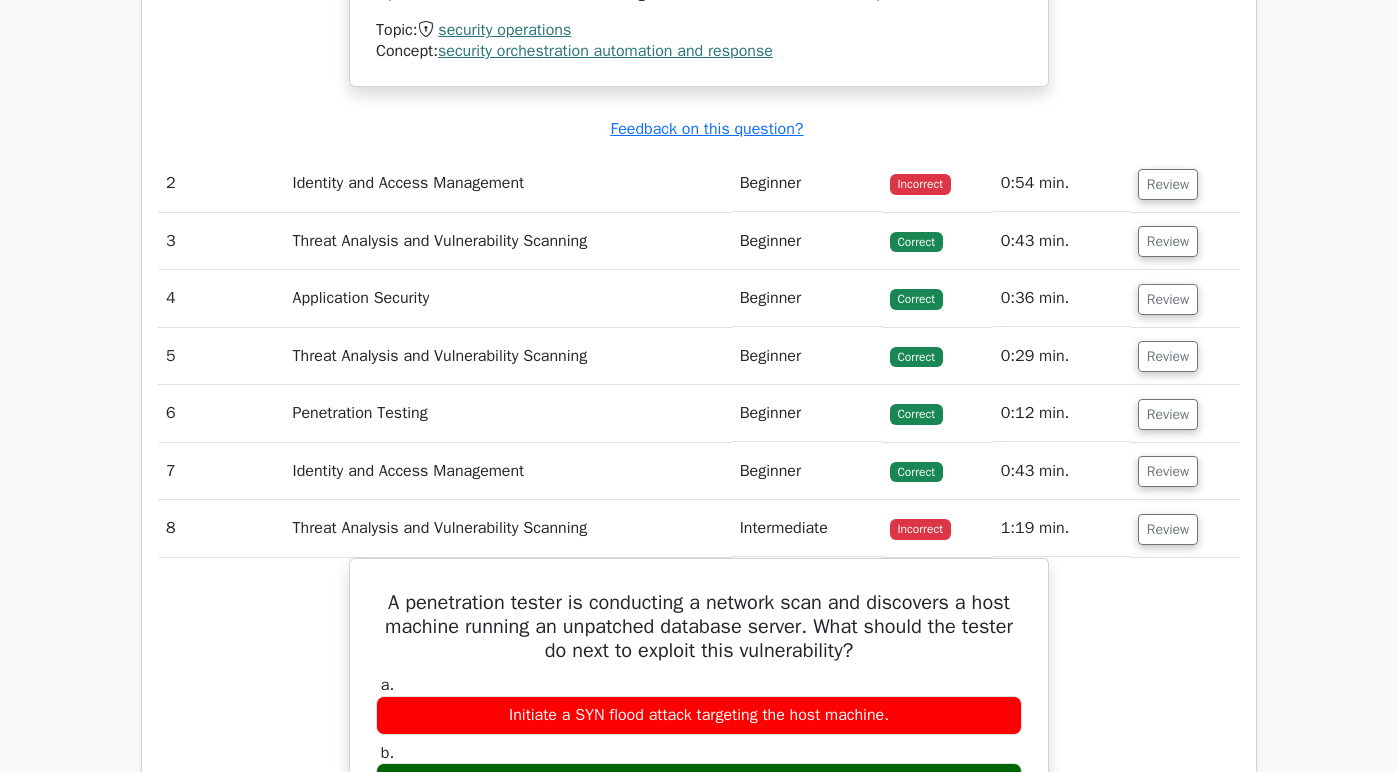 scroll, scrollTop: 2115, scrollLeft: 0, axis: vertical 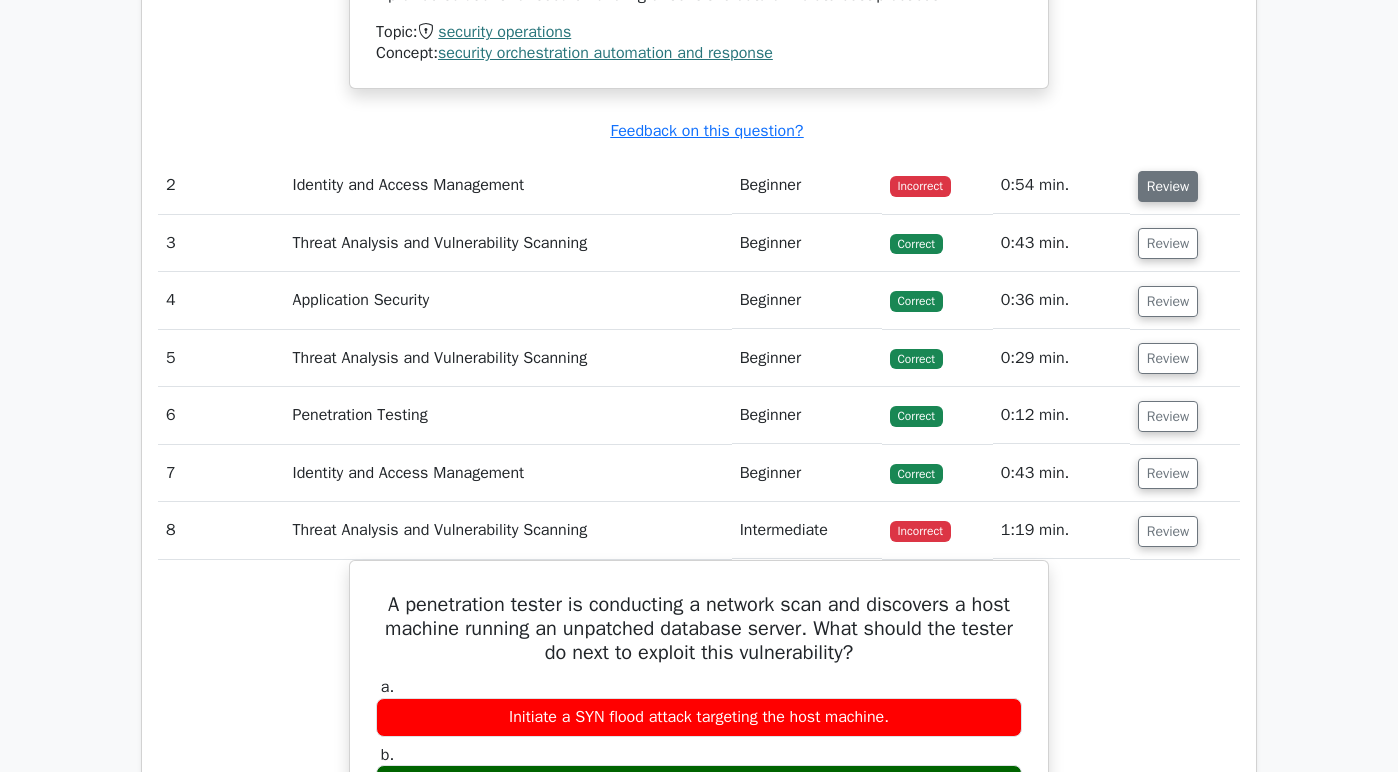 click on "Review" at bounding box center [1168, 186] 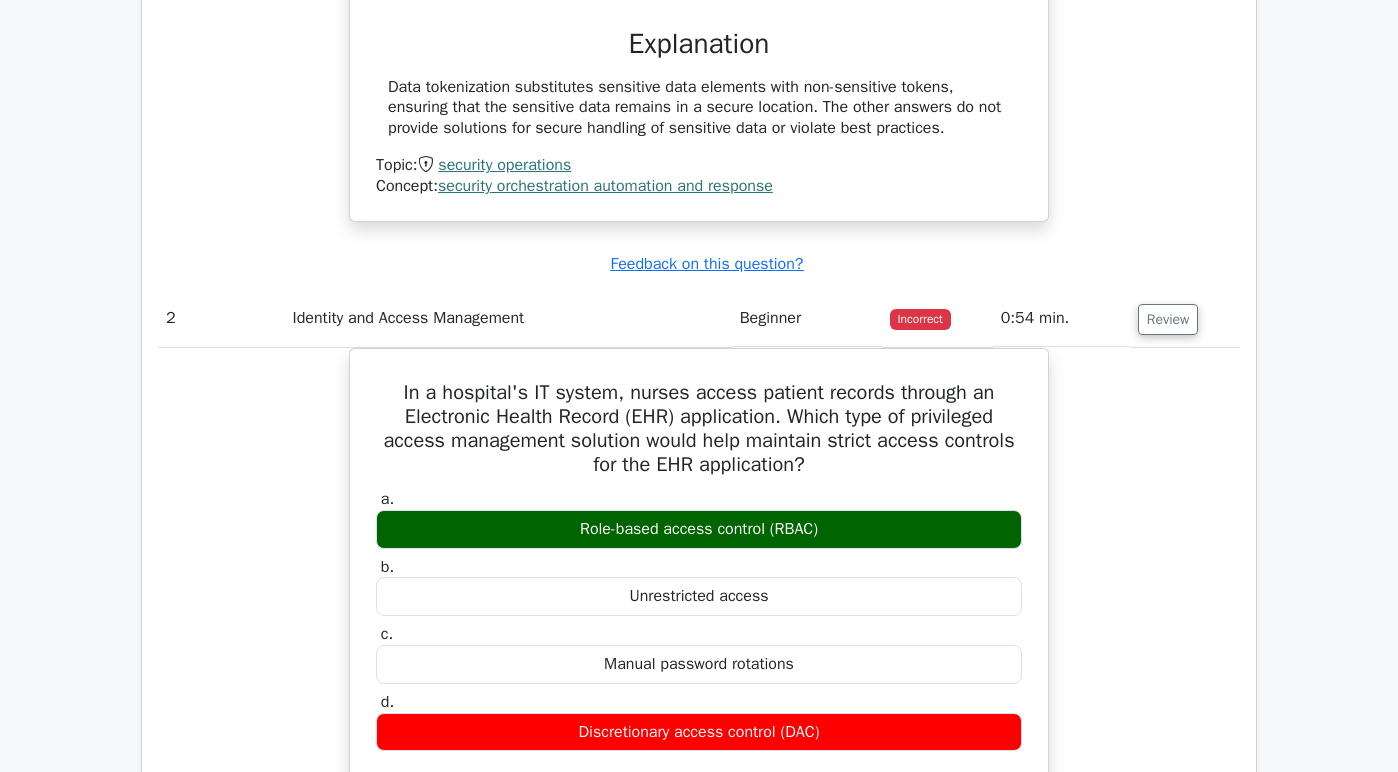 scroll, scrollTop: 1964, scrollLeft: 0, axis: vertical 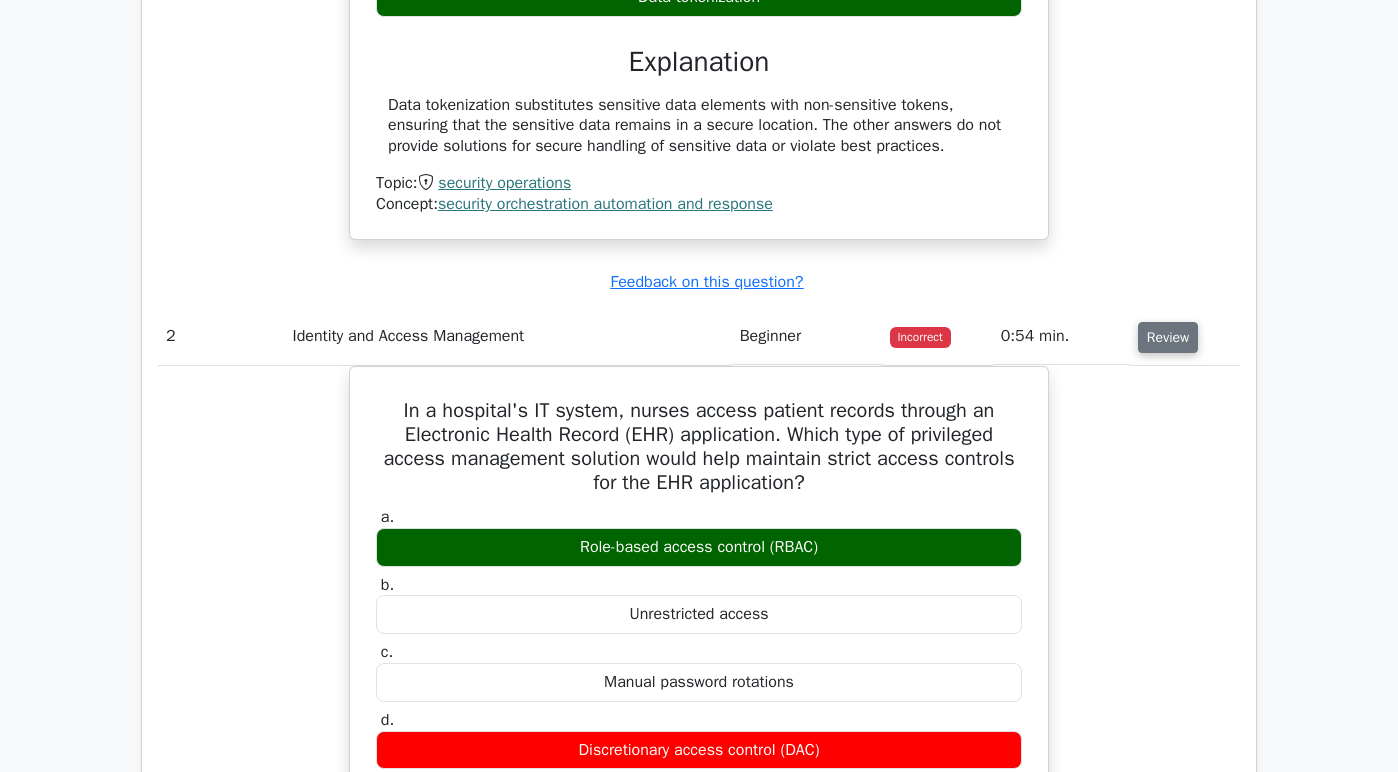 click on "Review" at bounding box center [1168, 337] 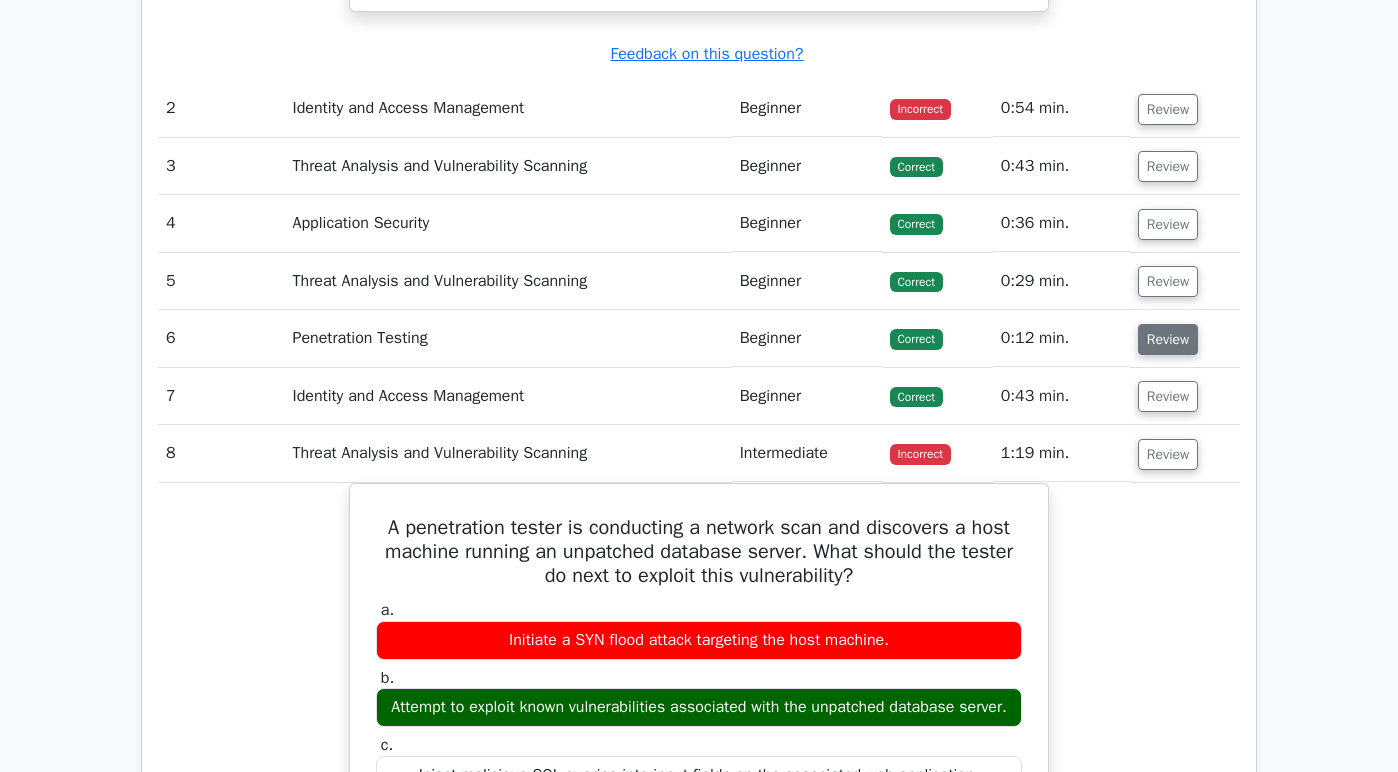 scroll, scrollTop: 2237, scrollLeft: 0, axis: vertical 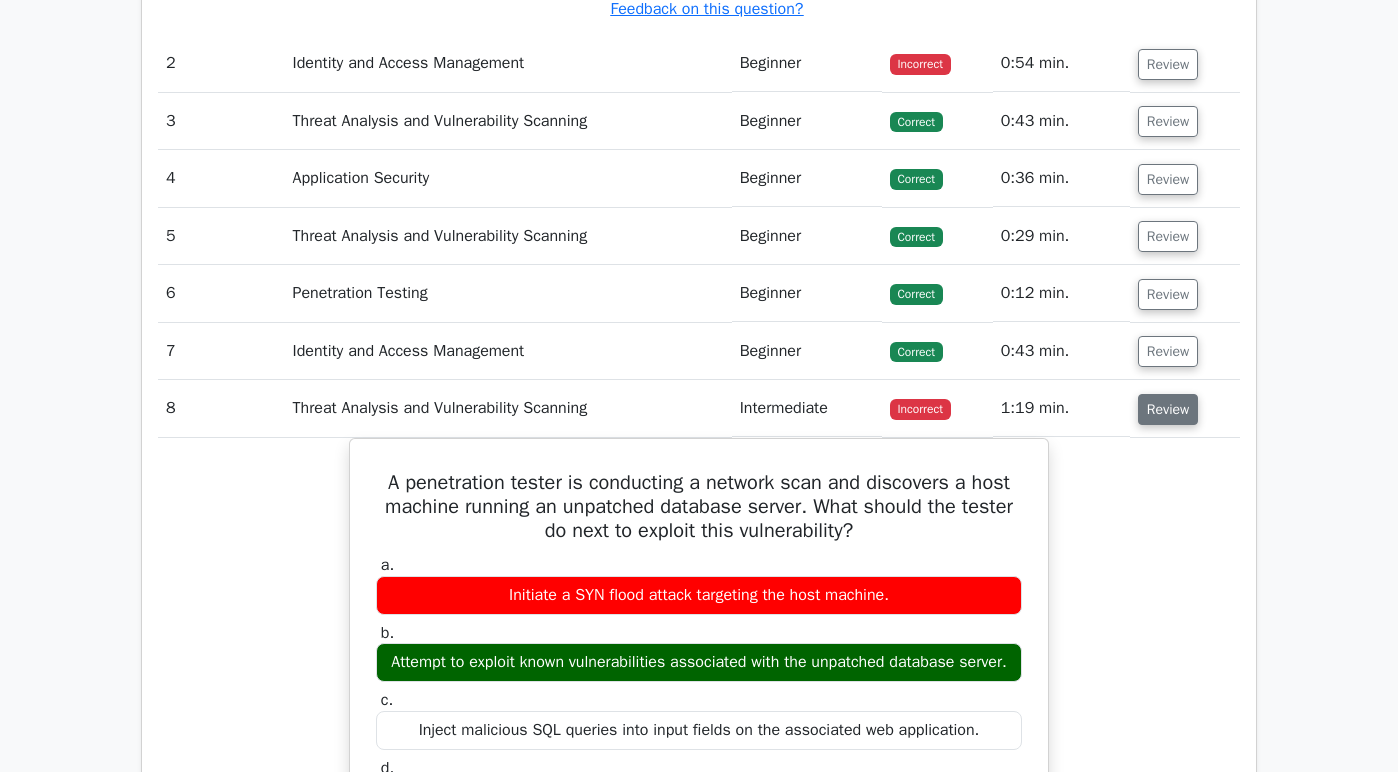 click on "Review" at bounding box center [1168, 409] 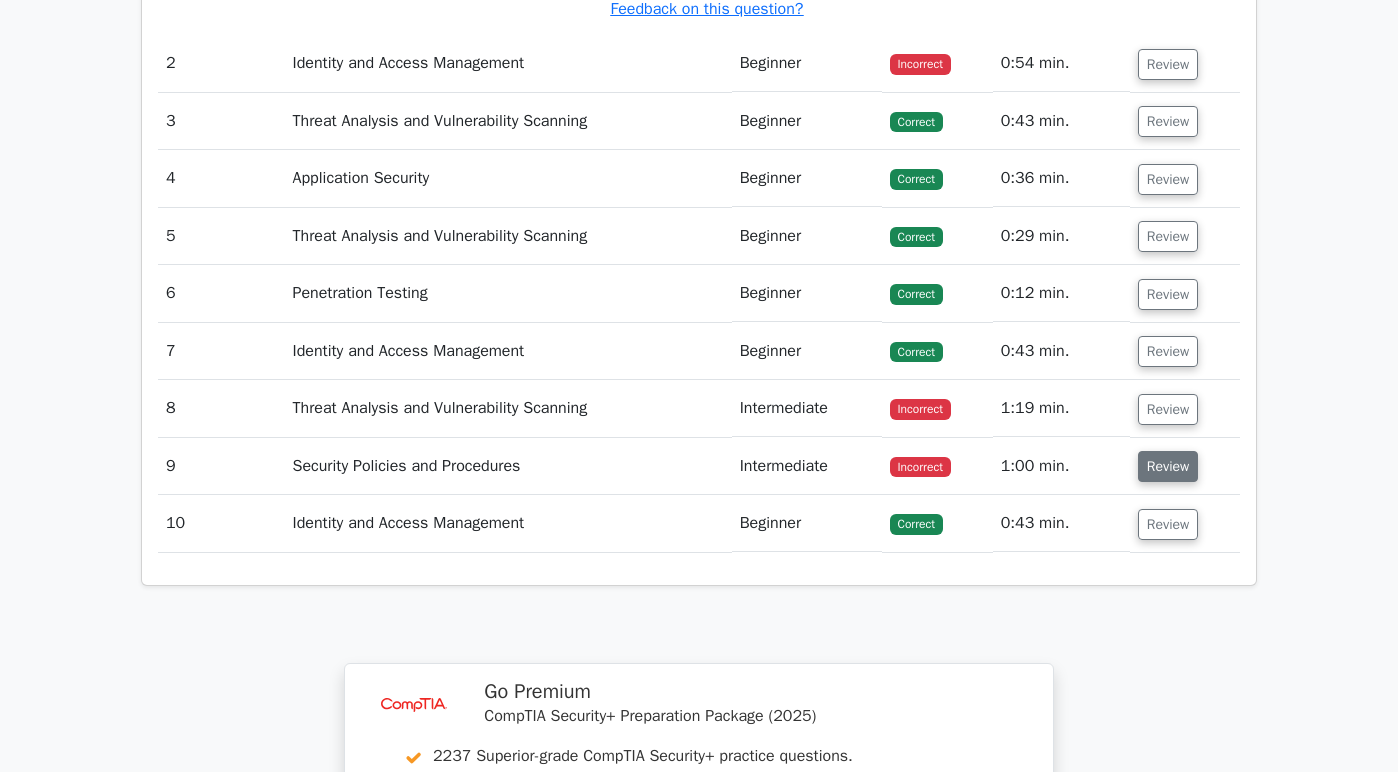 click on "Review" at bounding box center [1168, 466] 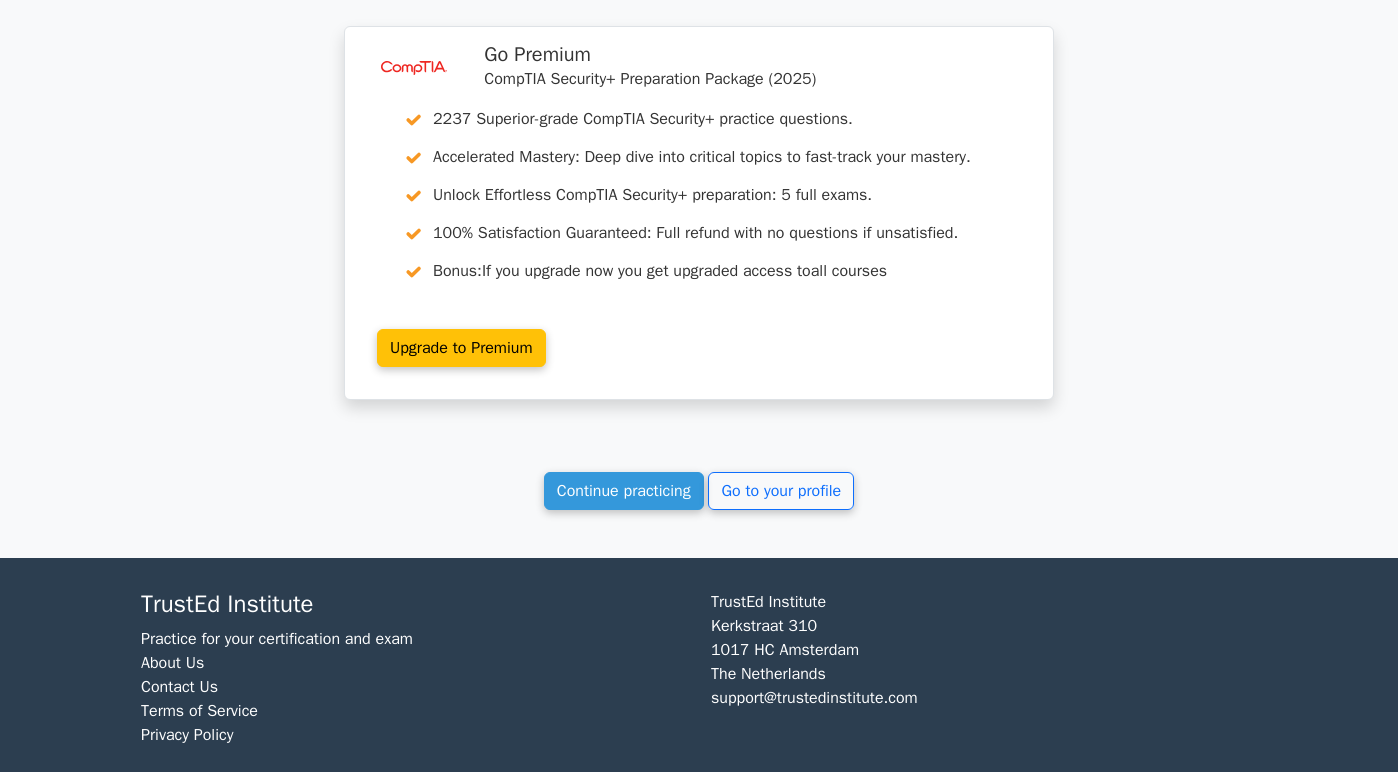 scroll, scrollTop: 3680, scrollLeft: 0, axis: vertical 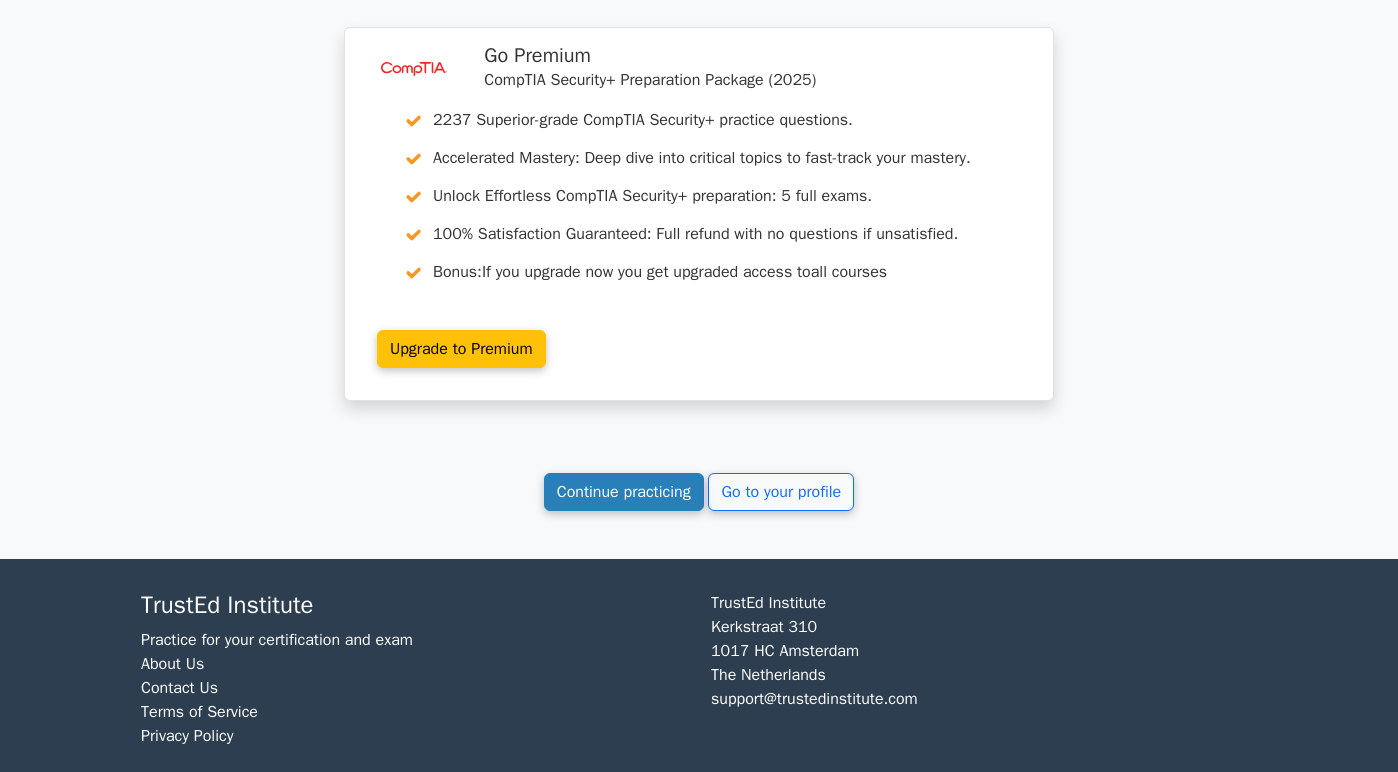 click on "Continue practicing" at bounding box center (624, 492) 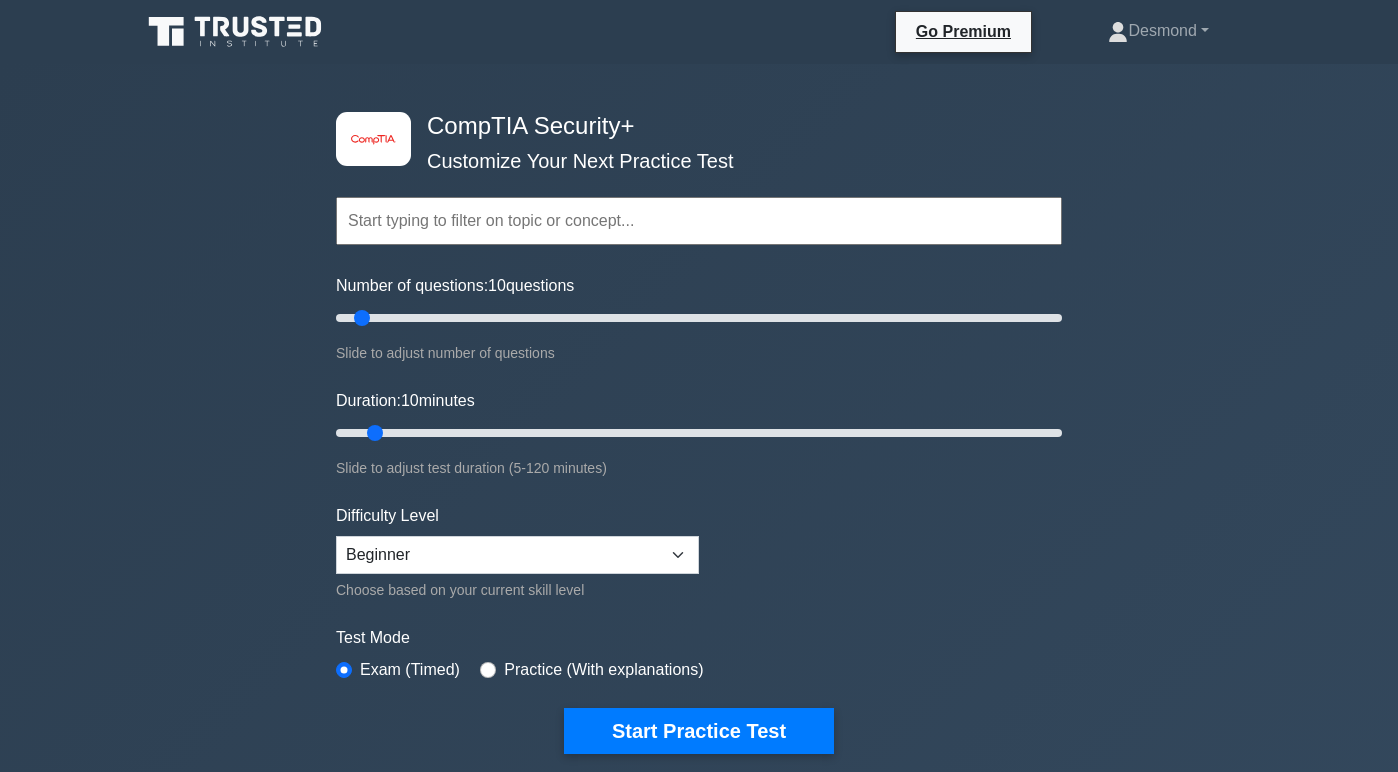 scroll, scrollTop: 0, scrollLeft: 0, axis: both 